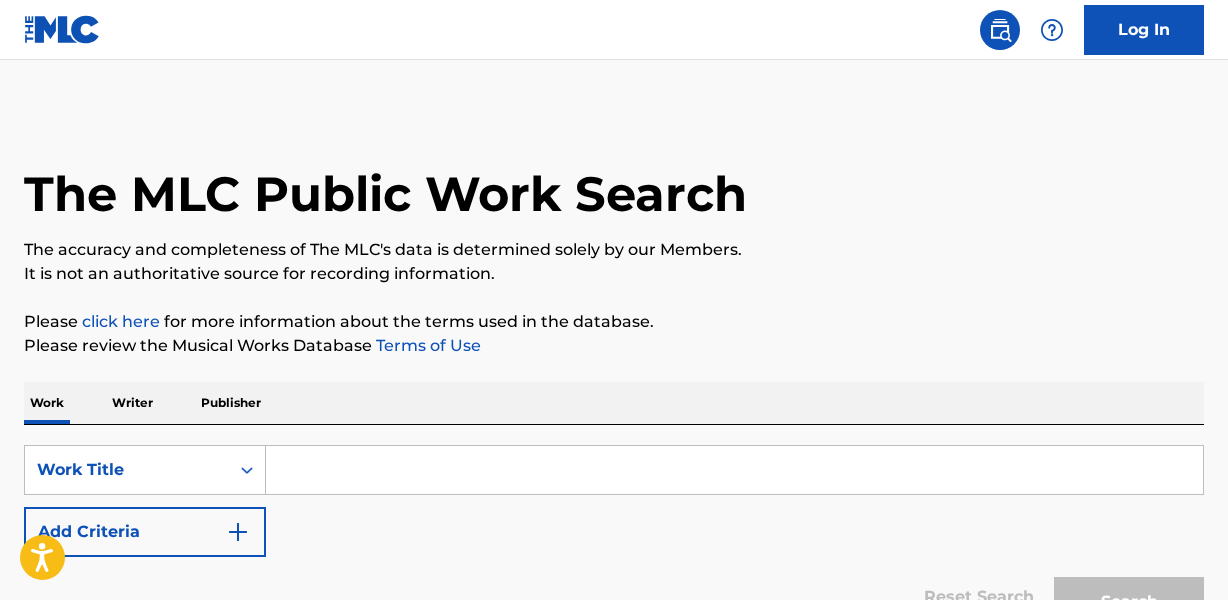 scroll, scrollTop: 0, scrollLeft: 0, axis: both 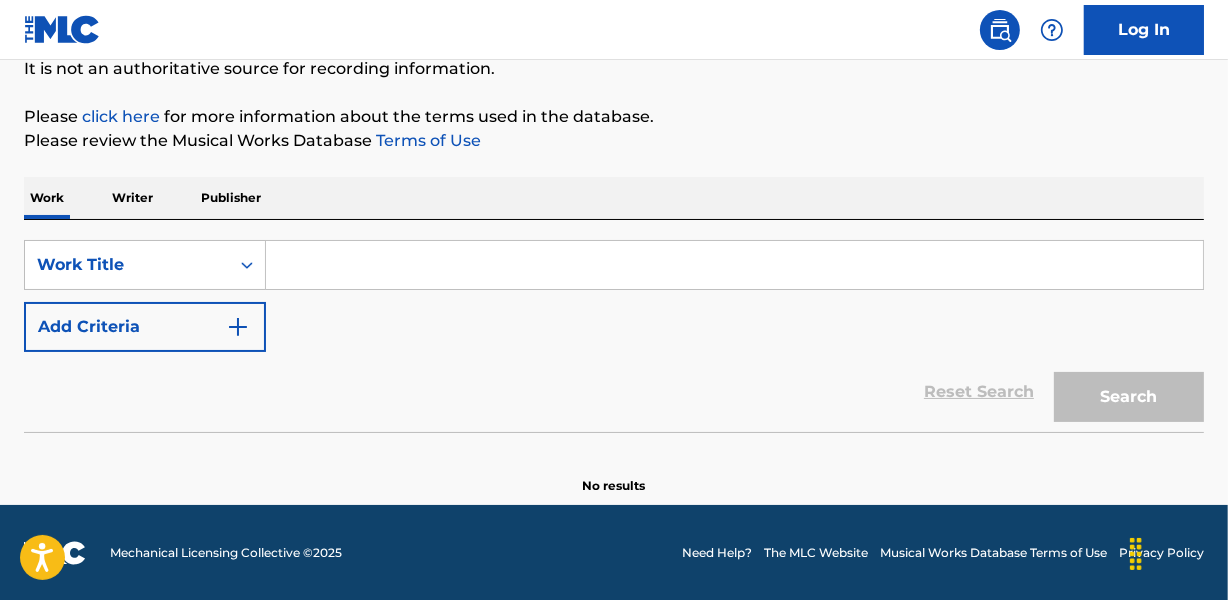 click on "Add Criteria" at bounding box center (145, 327) 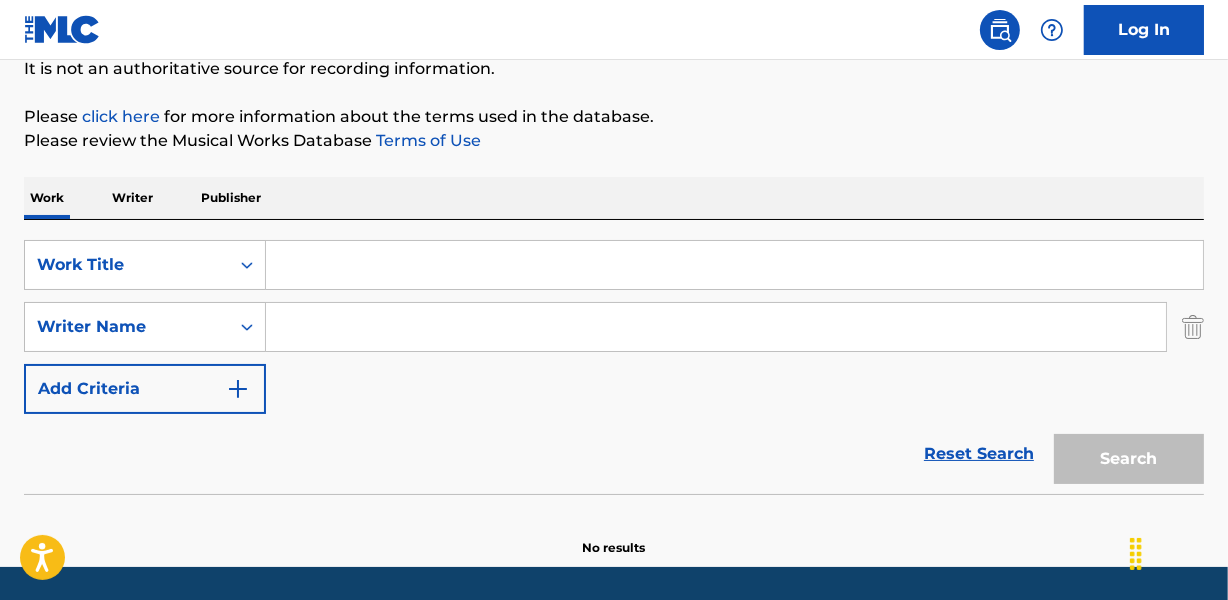 click at bounding box center (734, 265) 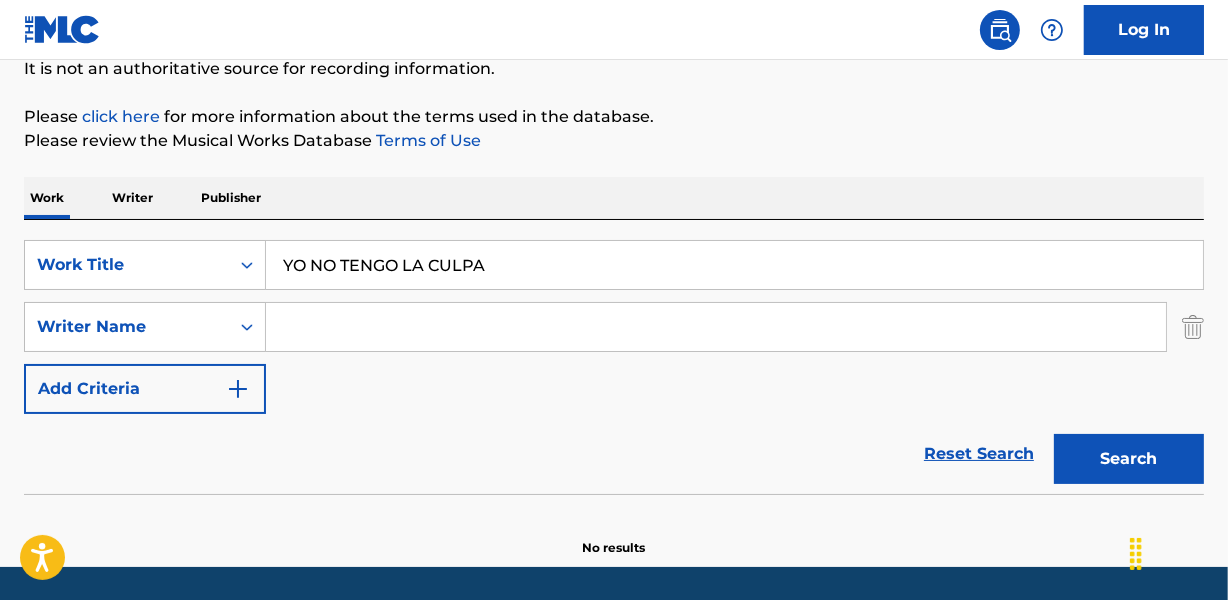 type on "YO NO TENGO LA CULPA" 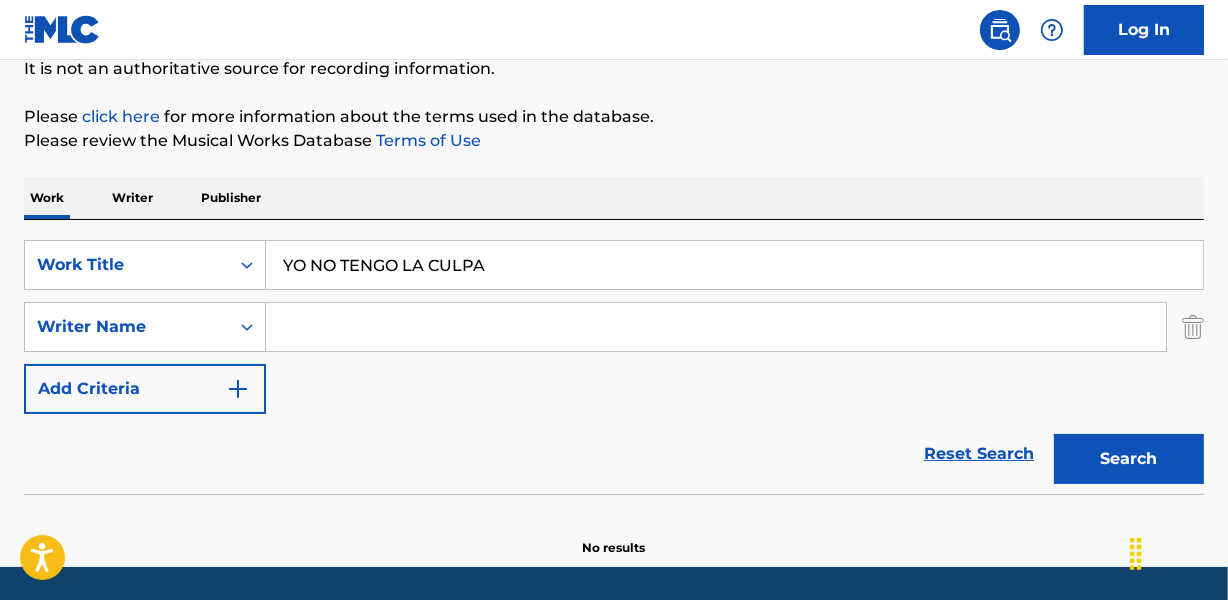 click on "Work Writer Publisher" at bounding box center [614, 198] 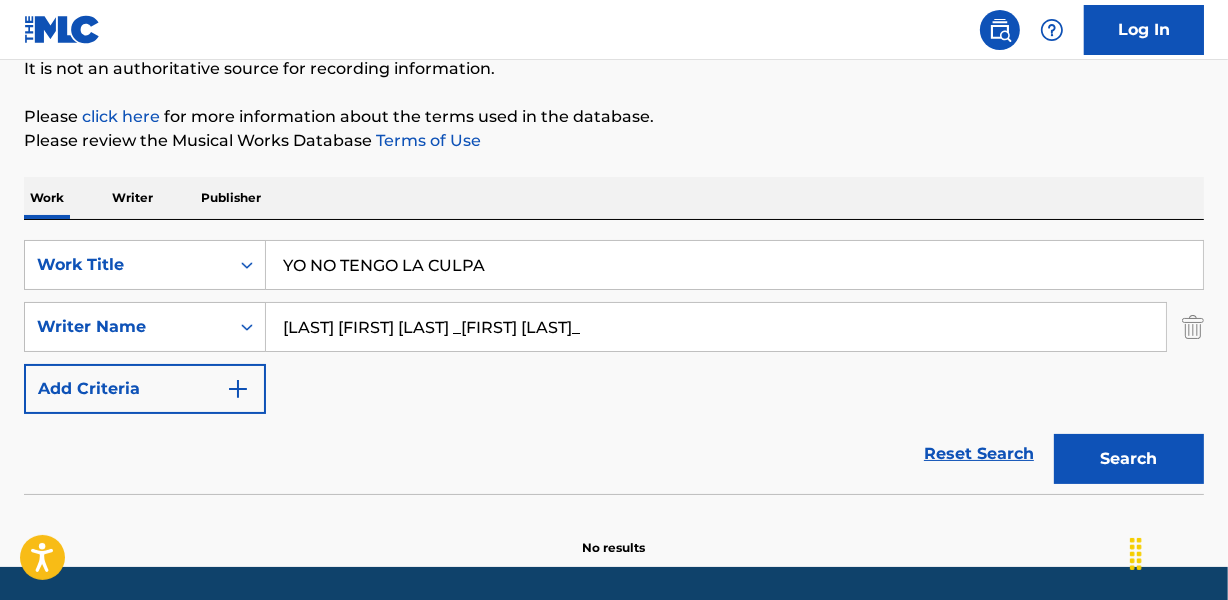 drag, startPoint x: 534, startPoint y: 320, endPoint x: 868, endPoint y: 321, distance: 334.0015 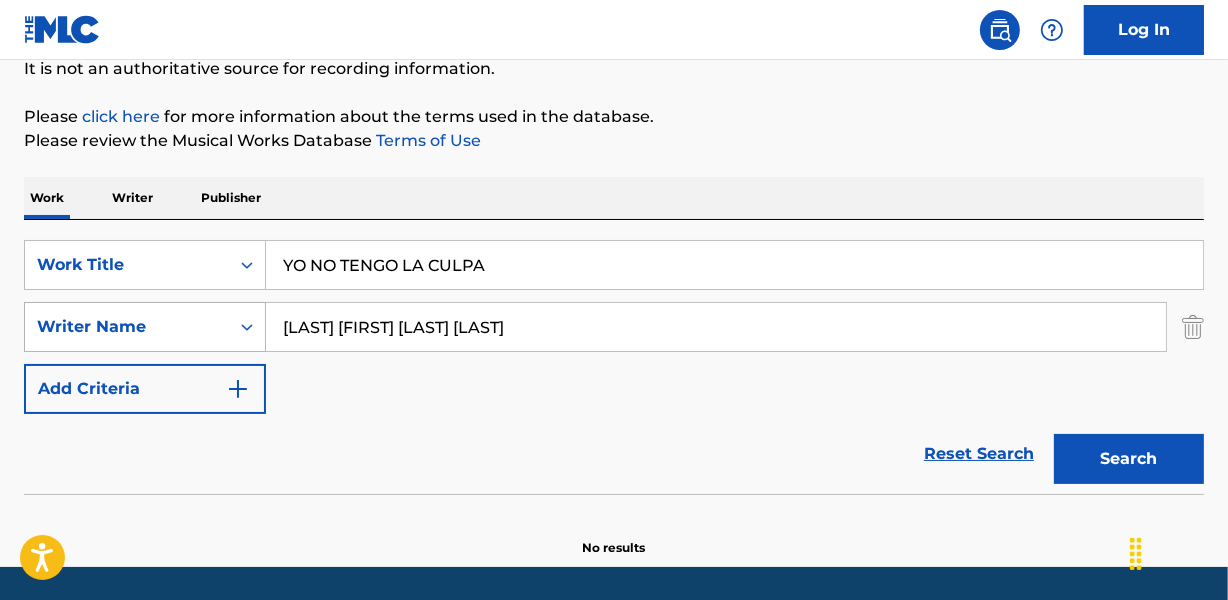 drag, startPoint x: 342, startPoint y: 330, endPoint x: 190, endPoint y: 320, distance: 152.3286 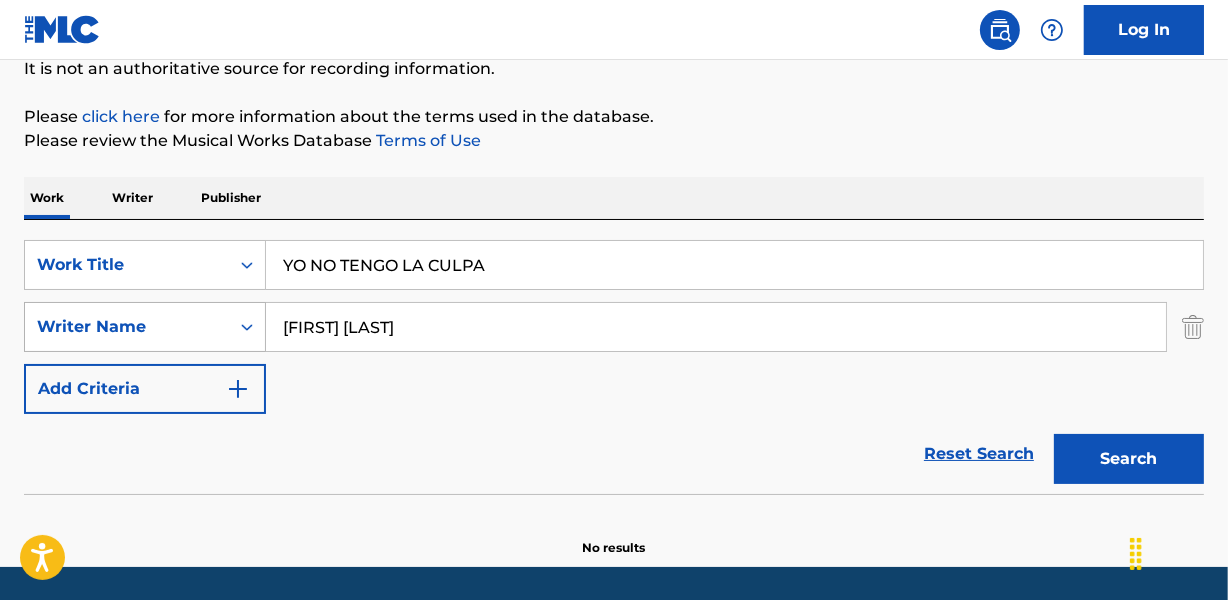 type on "[FIRST] [LAST]" 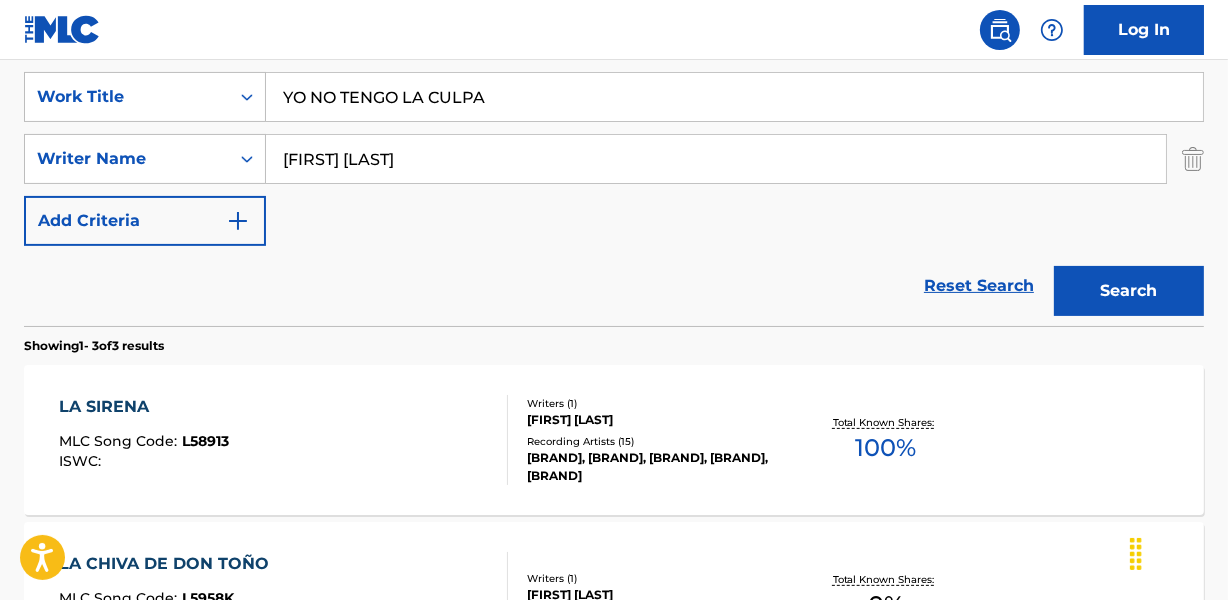 scroll, scrollTop: 332, scrollLeft: 0, axis: vertical 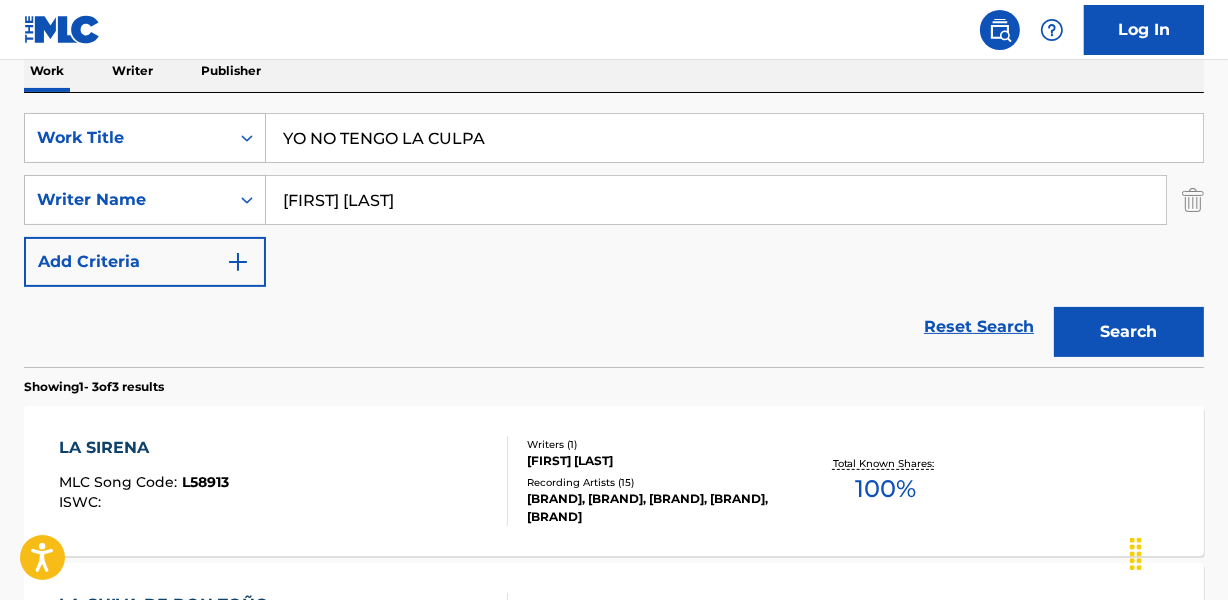 click on "YO NO TENGO LA CULPA" at bounding box center [734, 138] 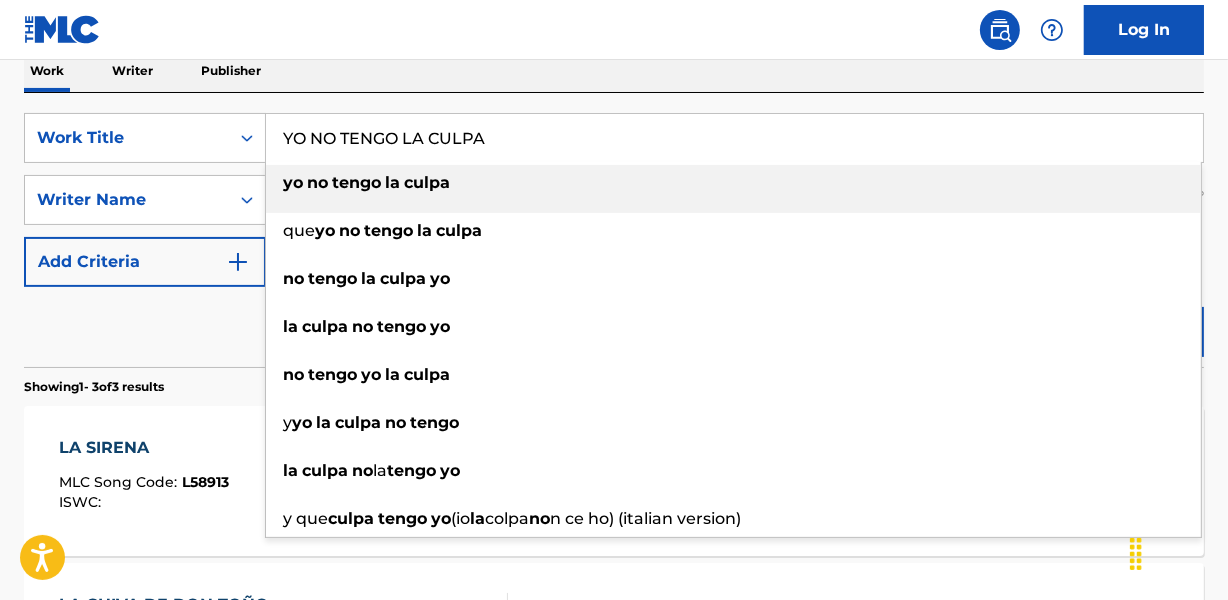 click on "YO NO TENGO LA CULPA" at bounding box center [734, 138] 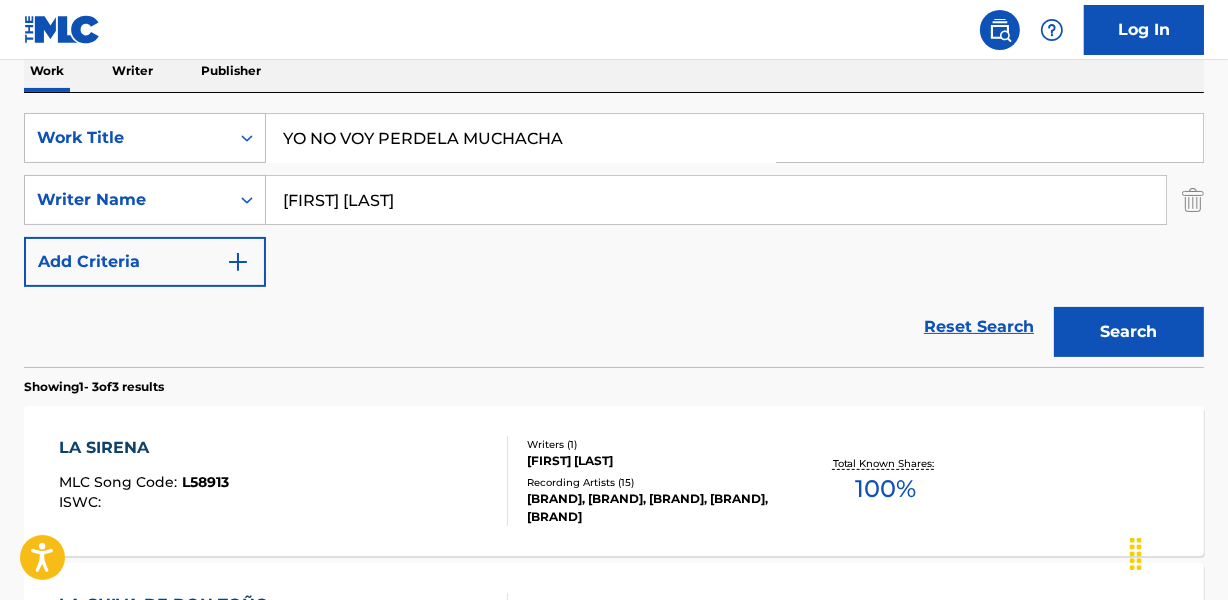 type on "YO NO VOY PERDELA MUCHACHA" 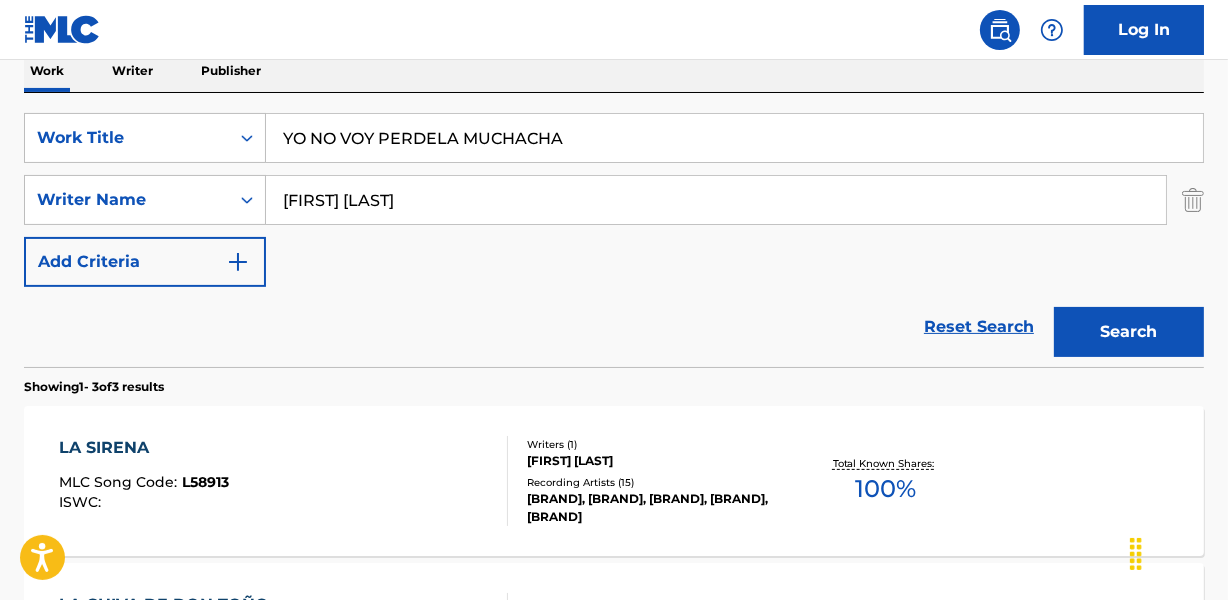 click on "[FIRST] [LAST]" at bounding box center (716, 200) 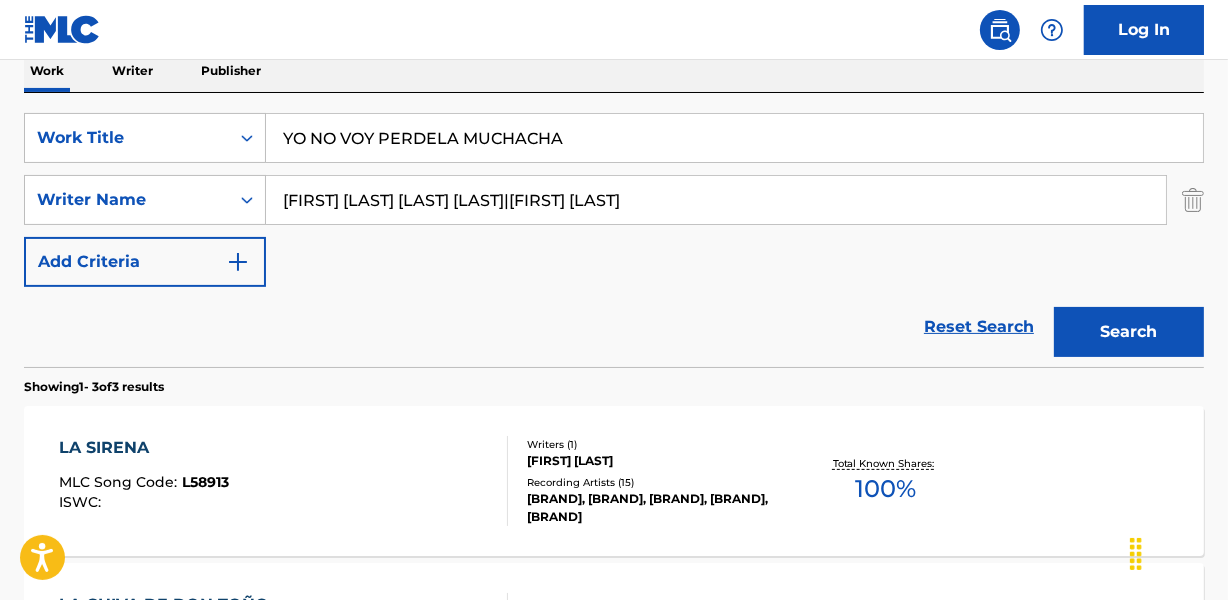 drag, startPoint x: 580, startPoint y: 193, endPoint x: 1237, endPoint y: 118, distance: 661.26697 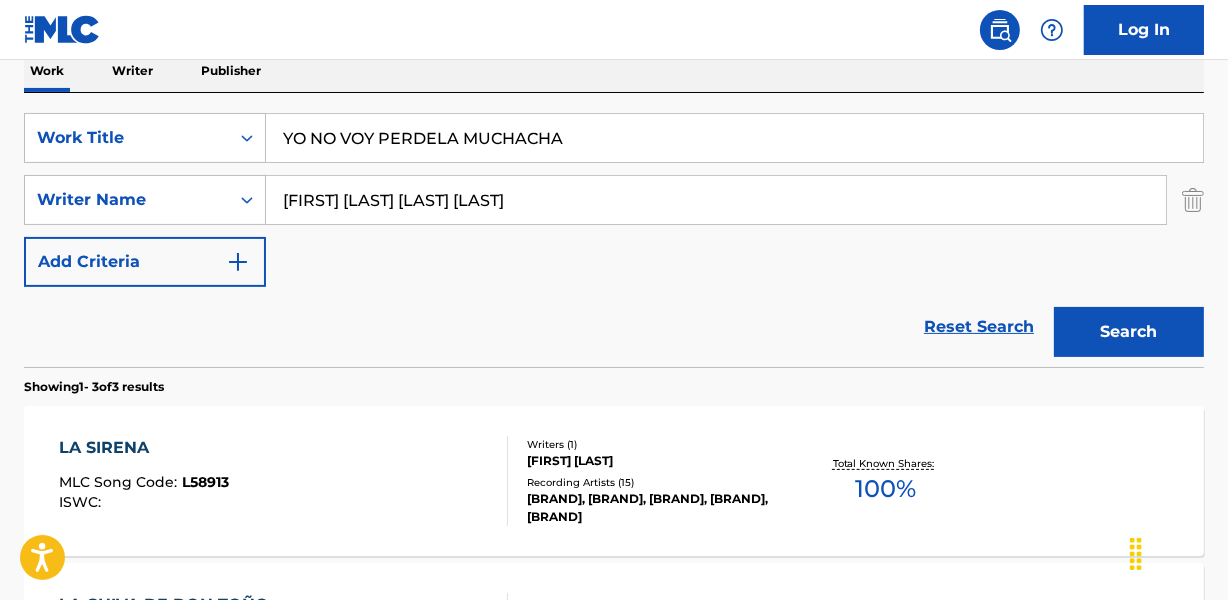 click on "Search" at bounding box center (1129, 332) 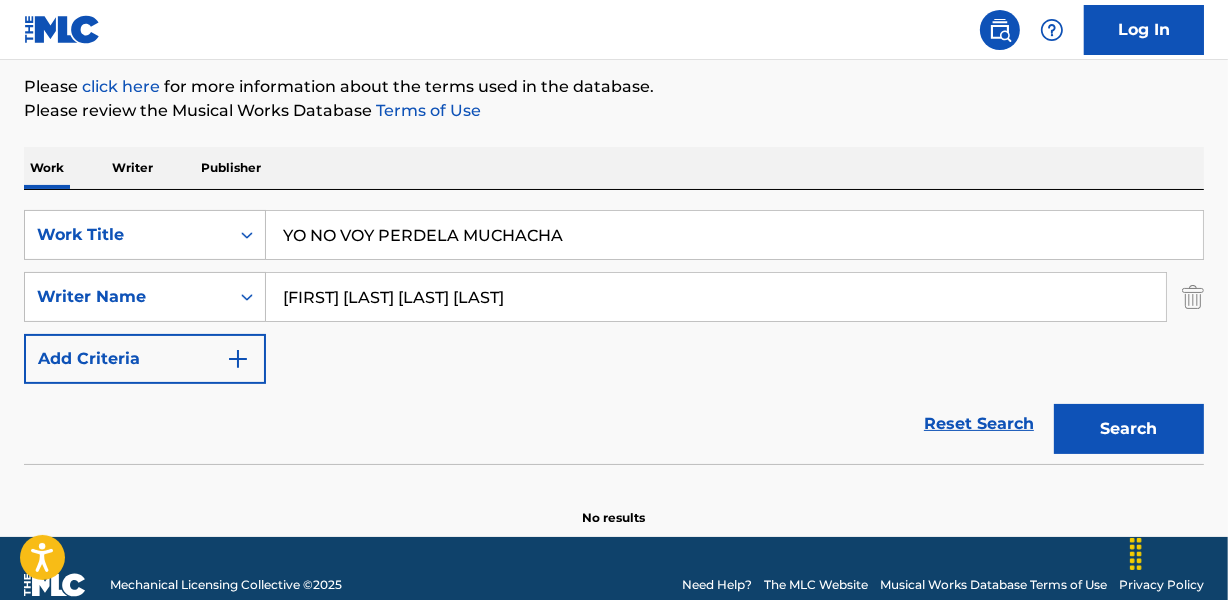 scroll, scrollTop: 267, scrollLeft: 0, axis: vertical 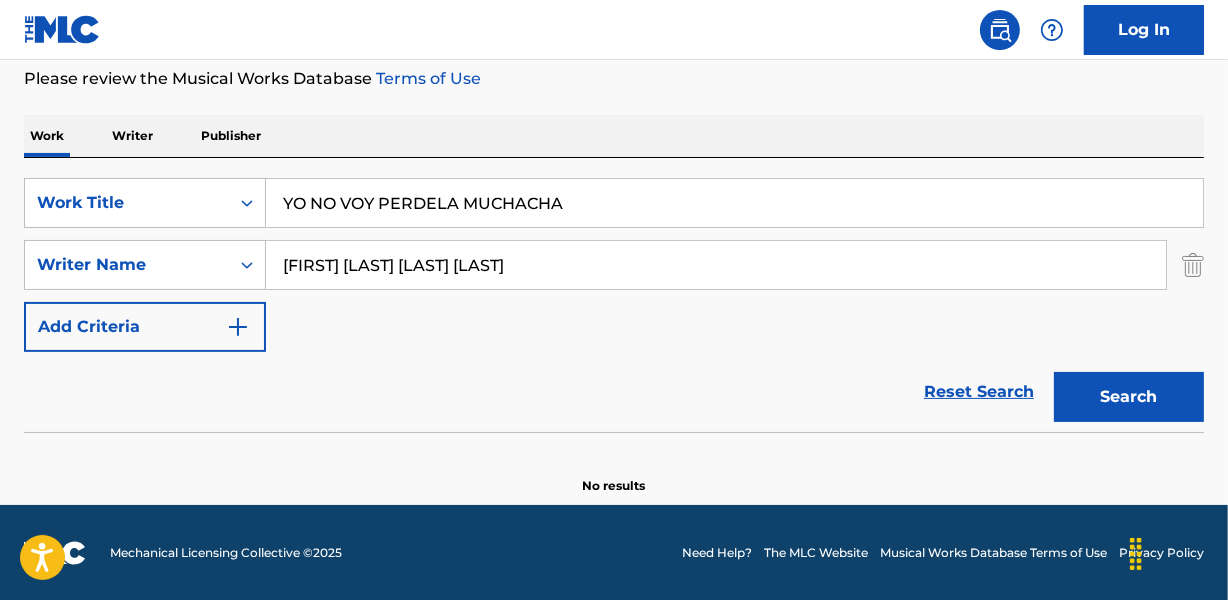 click on "[FIRST] [LAST] [LAST] [LAST]" at bounding box center [716, 265] 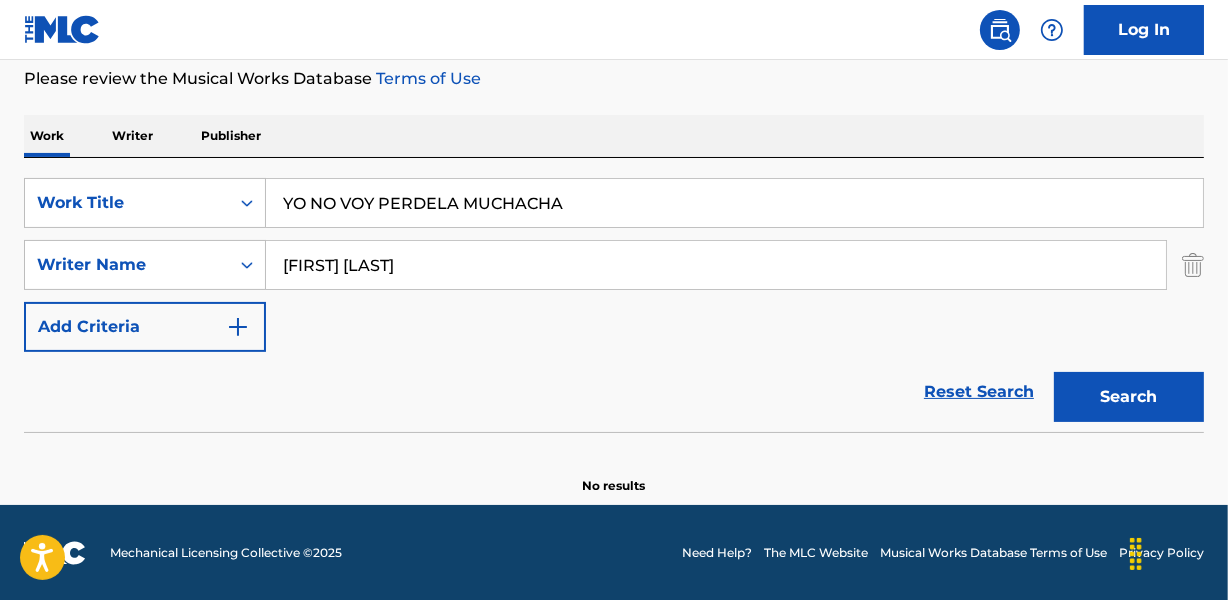 type on "[FIRST] [LAST]" 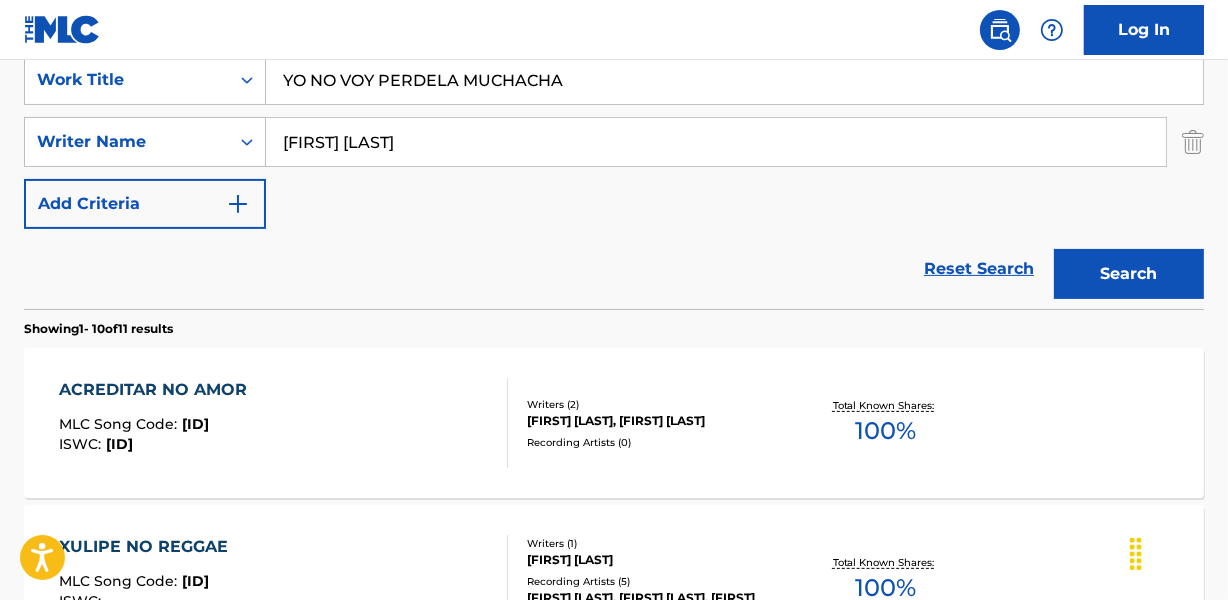 scroll, scrollTop: 358, scrollLeft: 0, axis: vertical 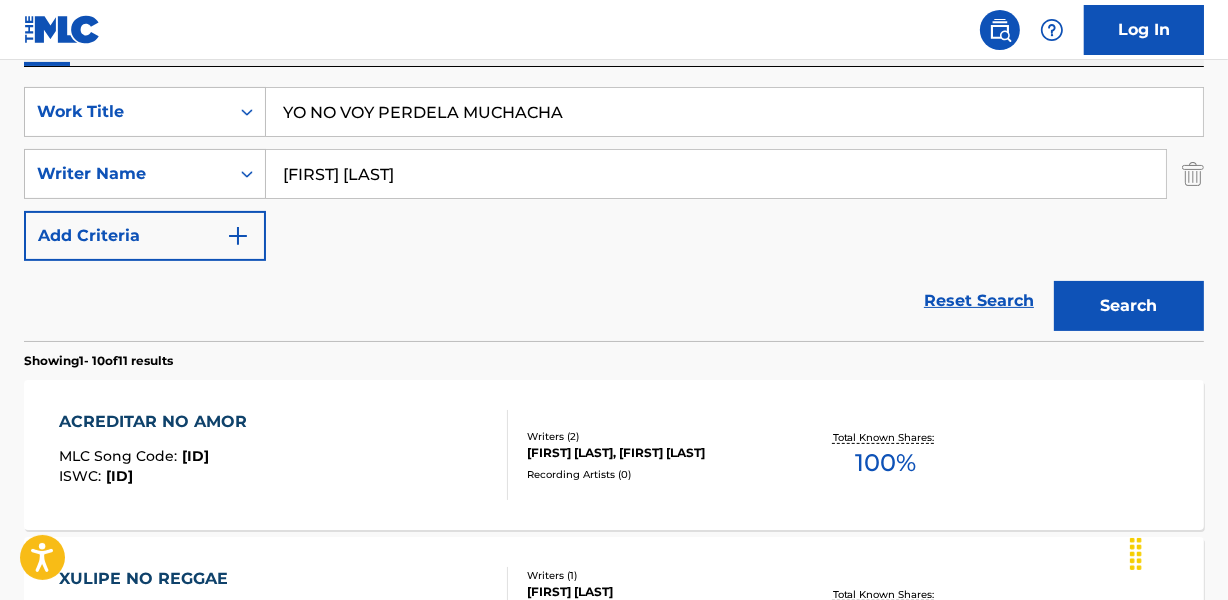 click on "Showing  1  -   10  of  11   results" at bounding box center (614, 355) 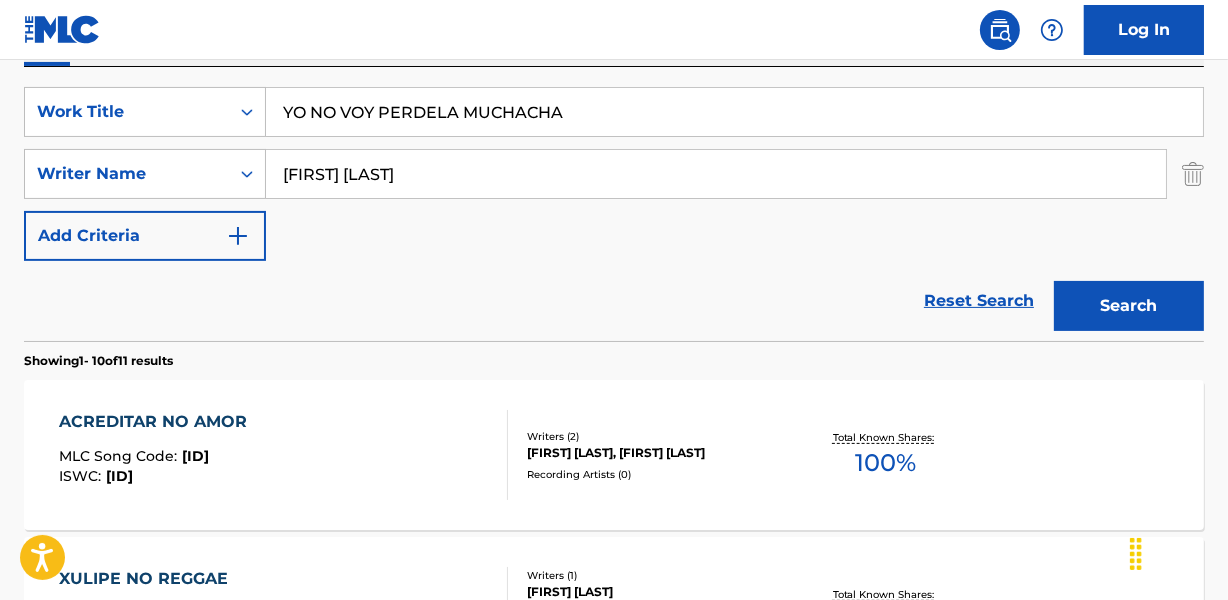 click on "YO NO VOY PERDELA MUCHACHA" at bounding box center (734, 112) 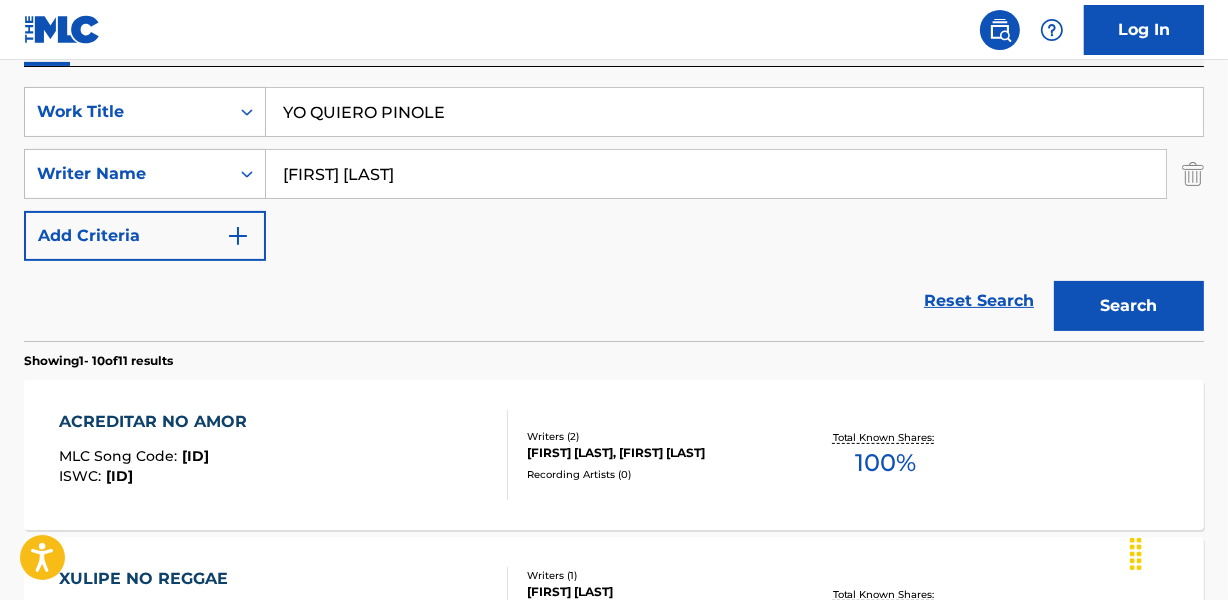 type on "YO QUIERO PINOLE" 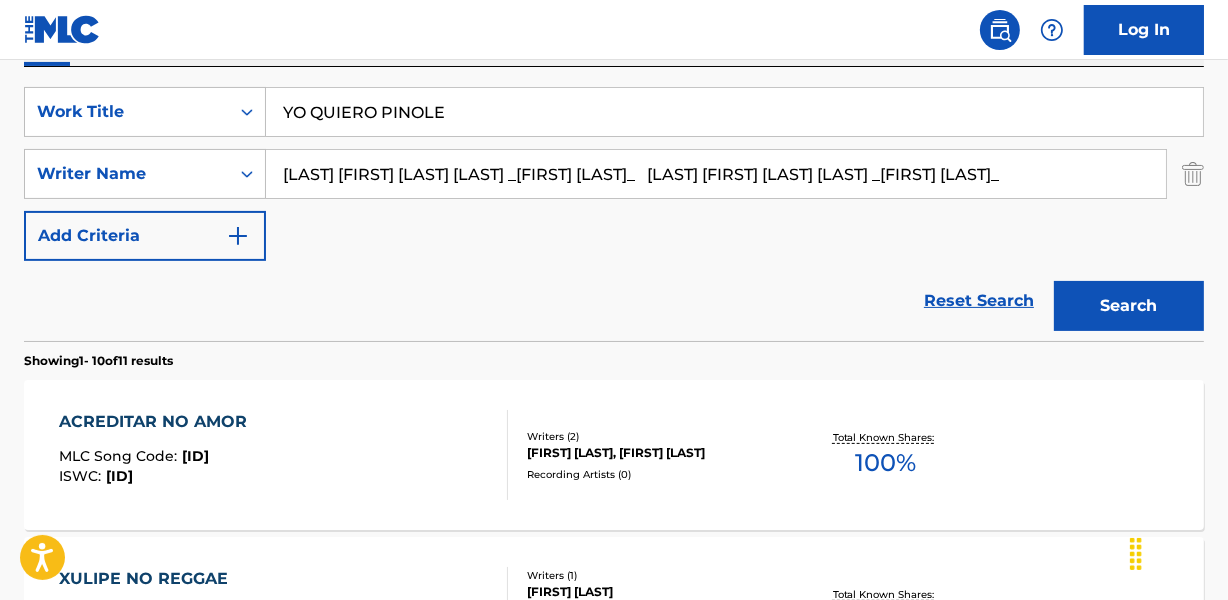 scroll, scrollTop: 0, scrollLeft: 221, axis: horizontal 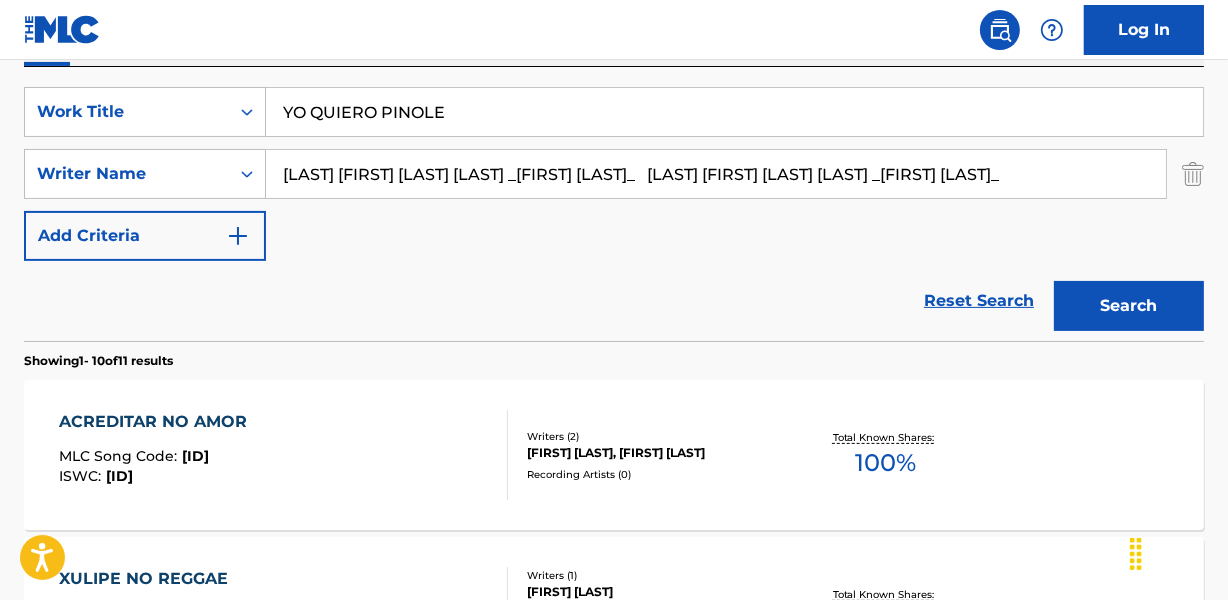 drag, startPoint x: 657, startPoint y: 171, endPoint x: 1237, endPoint y: 86, distance: 586.1954 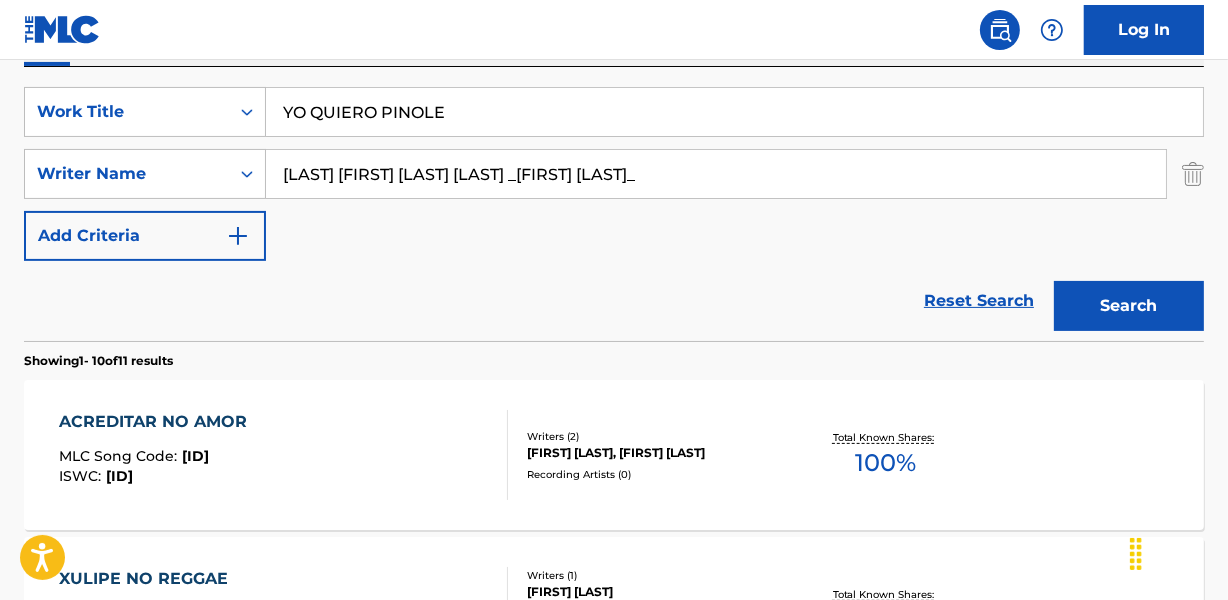 scroll, scrollTop: 0, scrollLeft: 0, axis: both 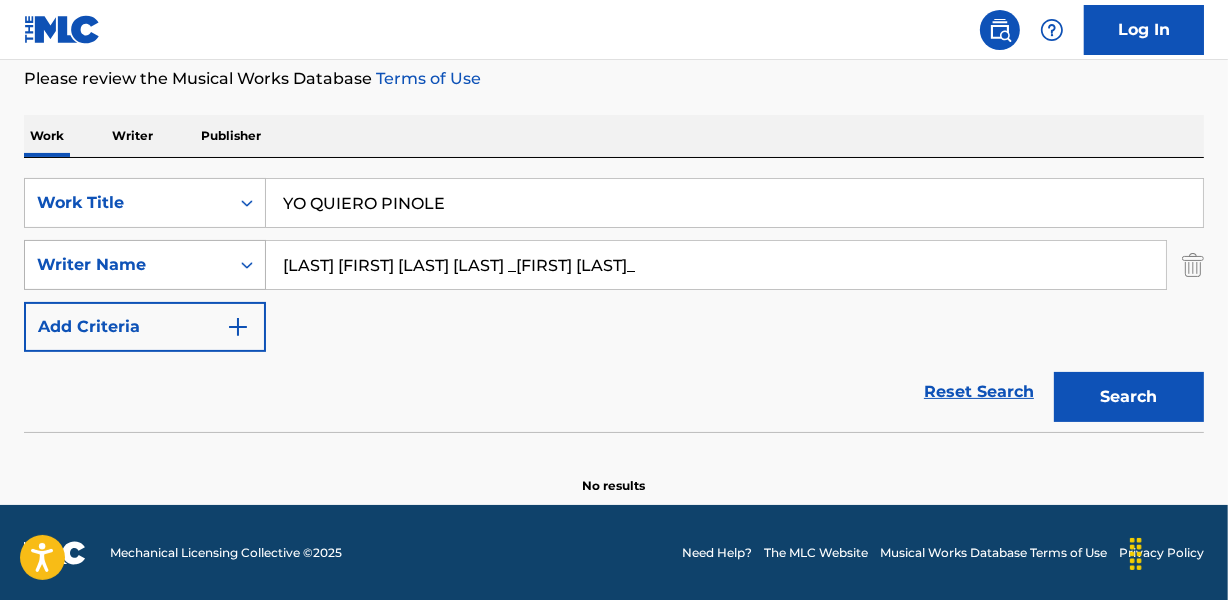drag, startPoint x: 388, startPoint y: 260, endPoint x: 150, endPoint y: 284, distance: 239.20702 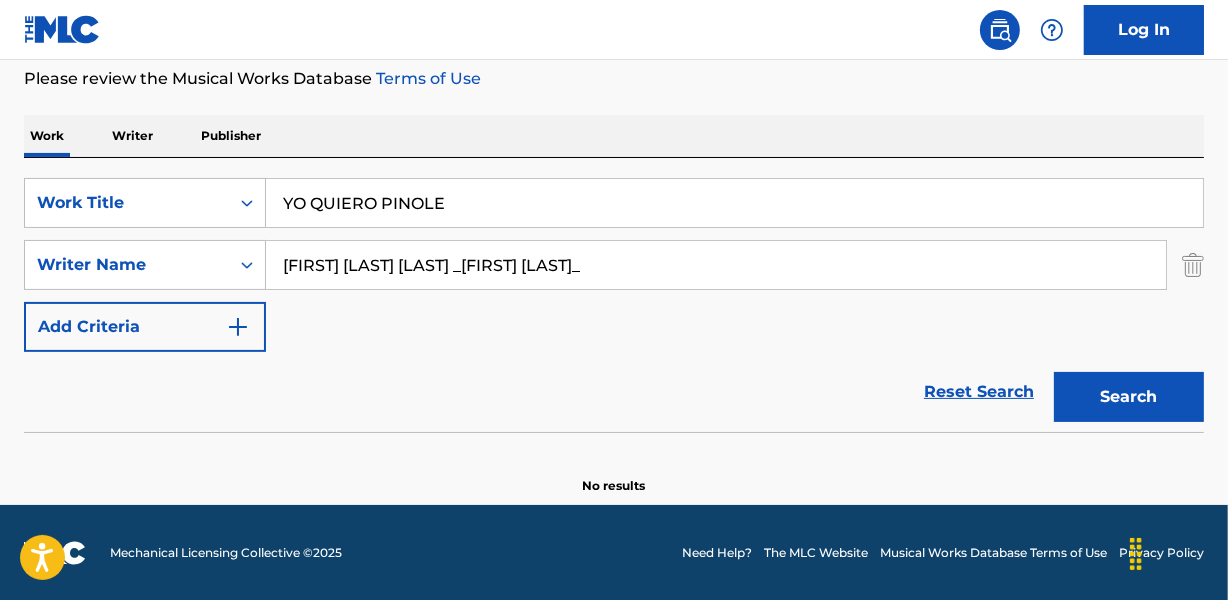 drag, startPoint x: 578, startPoint y: 260, endPoint x: 1176, endPoint y: 215, distance: 599.69073 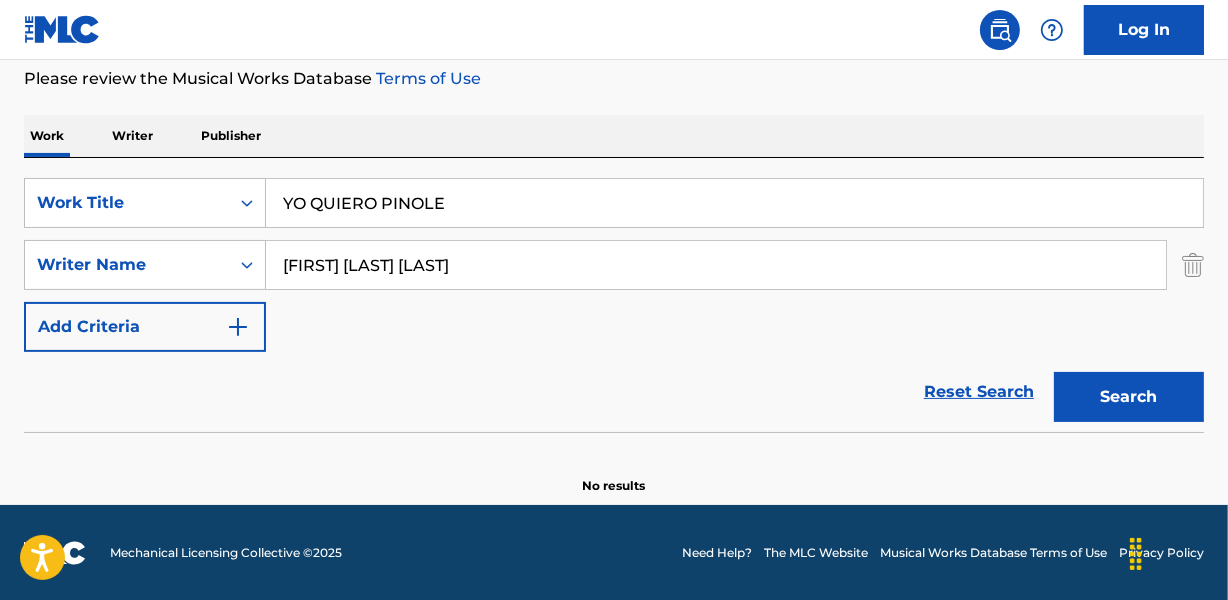 type on "[FIRST] [LAST] [LAST]" 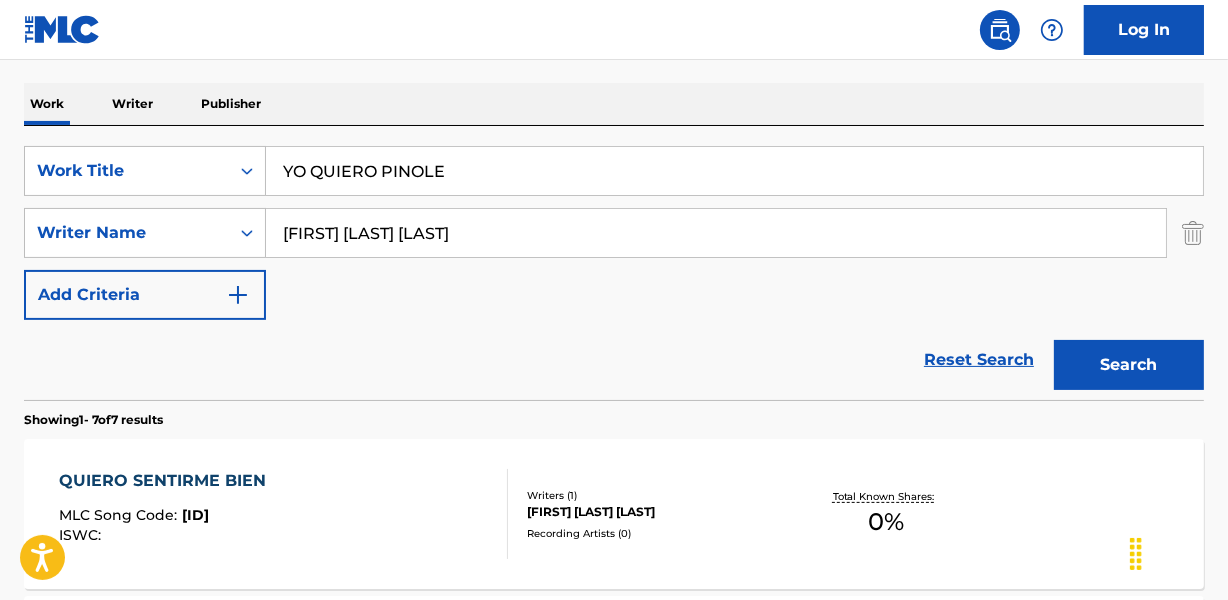 scroll, scrollTop: 267, scrollLeft: 0, axis: vertical 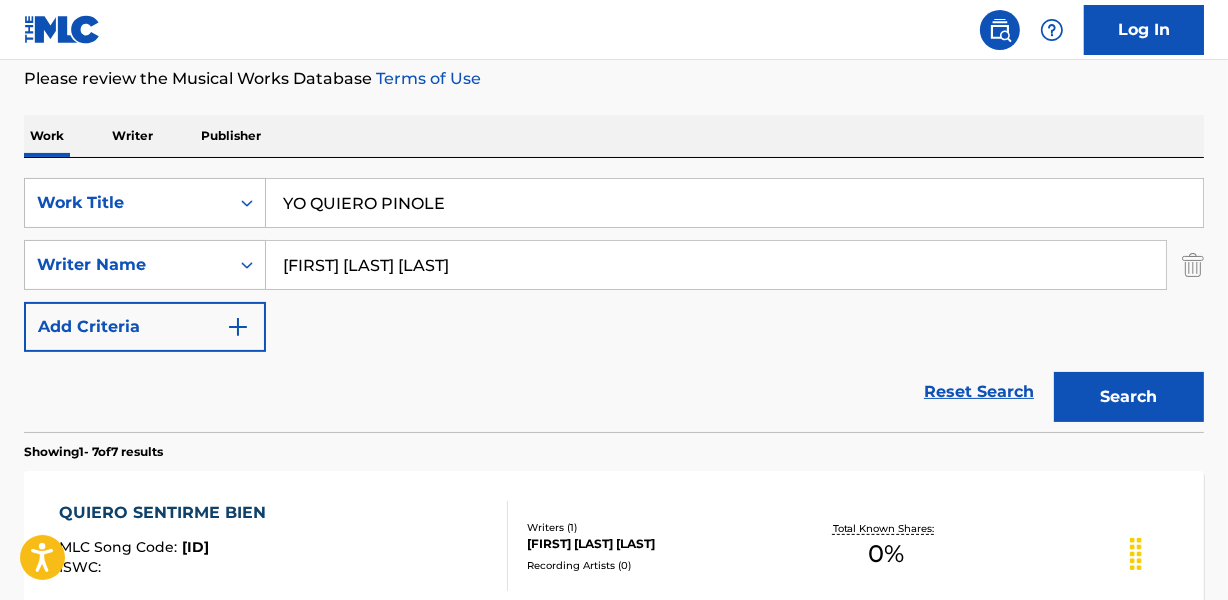click on "YO QUIERO PINOLE" at bounding box center [734, 203] 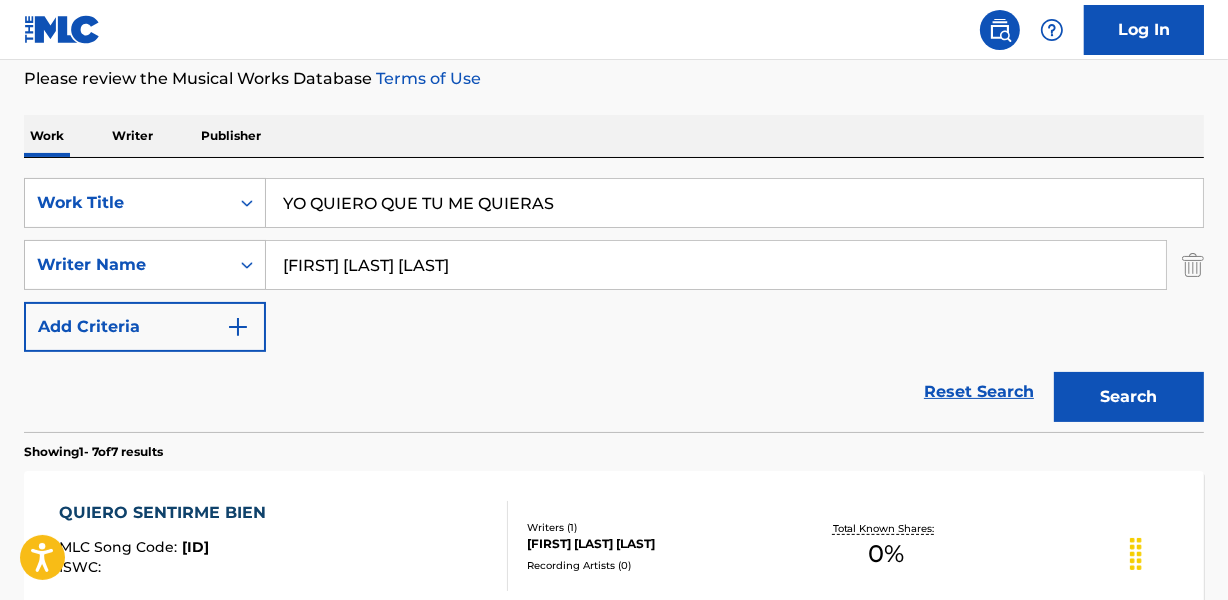 type on "YO QUIERO QUE TU ME QUIERAS" 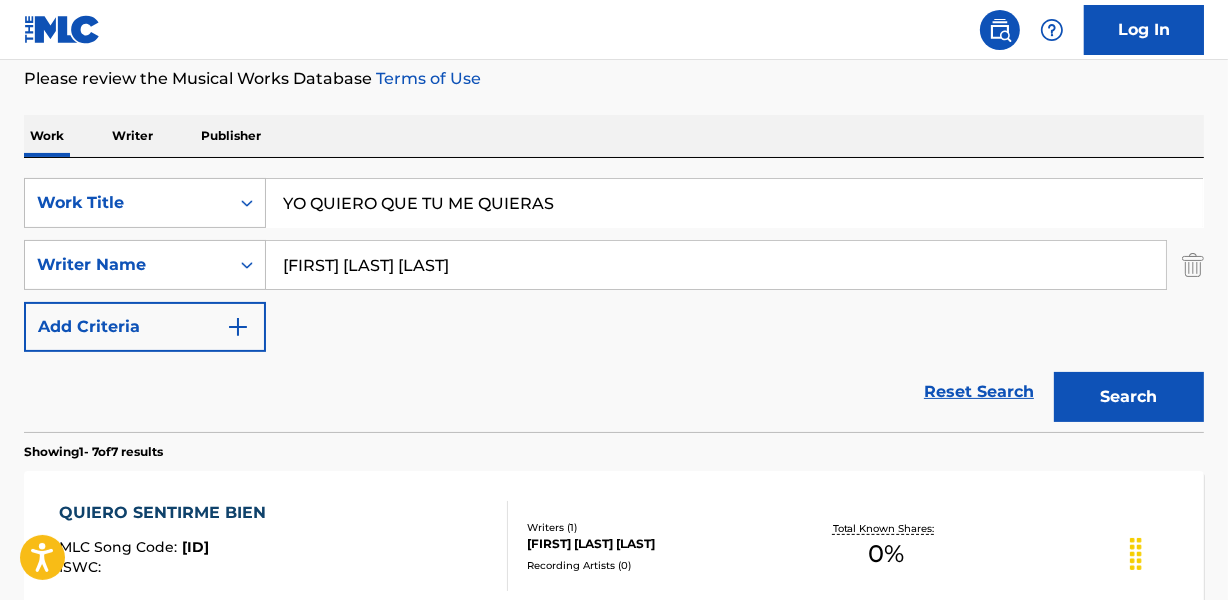 drag, startPoint x: 506, startPoint y: 148, endPoint x: 499, endPoint y: 254, distance: 106.23088 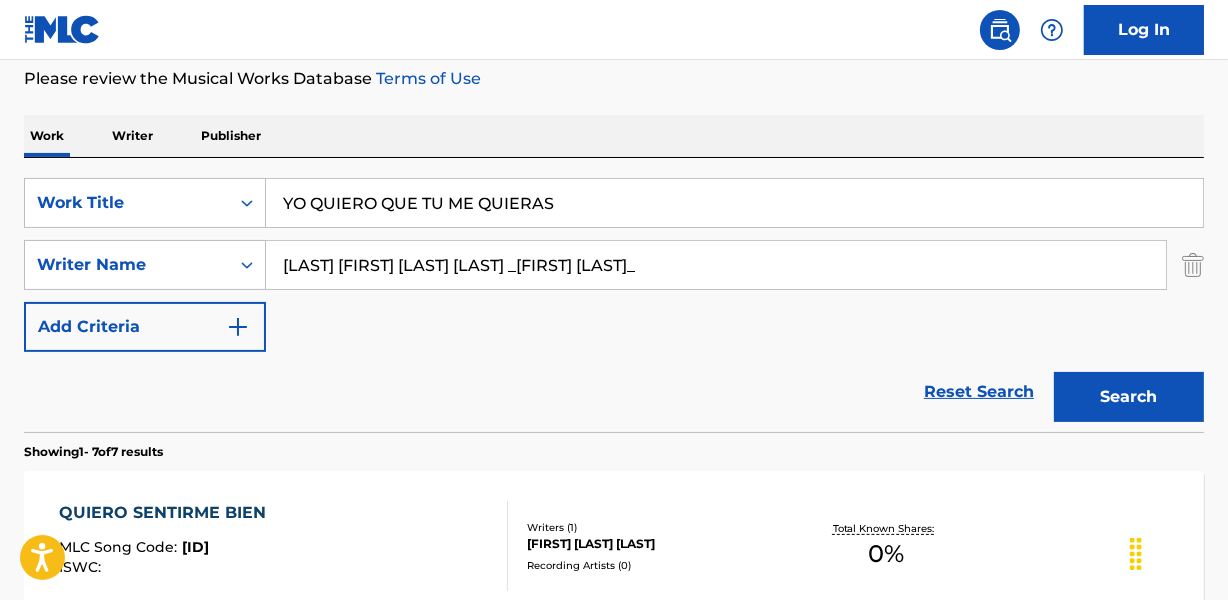 drag, startPoint x: 686, startPoint y: 267, endPoint x: 1050, endPoint y: 256, distance: 364.16617 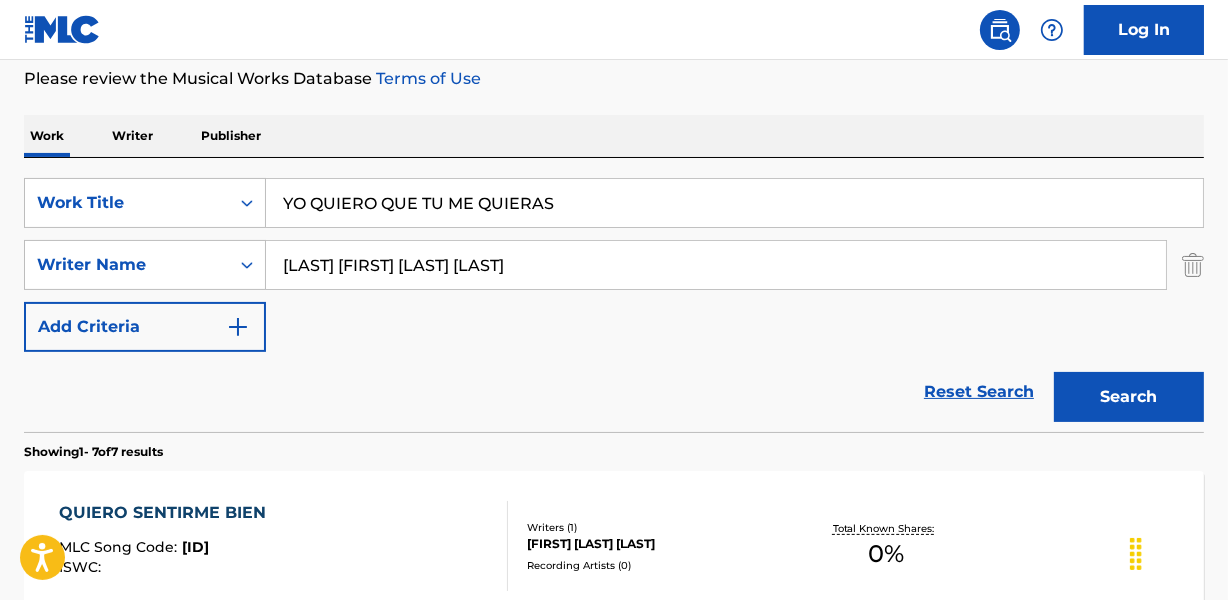 click on "[LAST] [FIRST] [LAST] [LAST]" at bounding box center [716, 265] 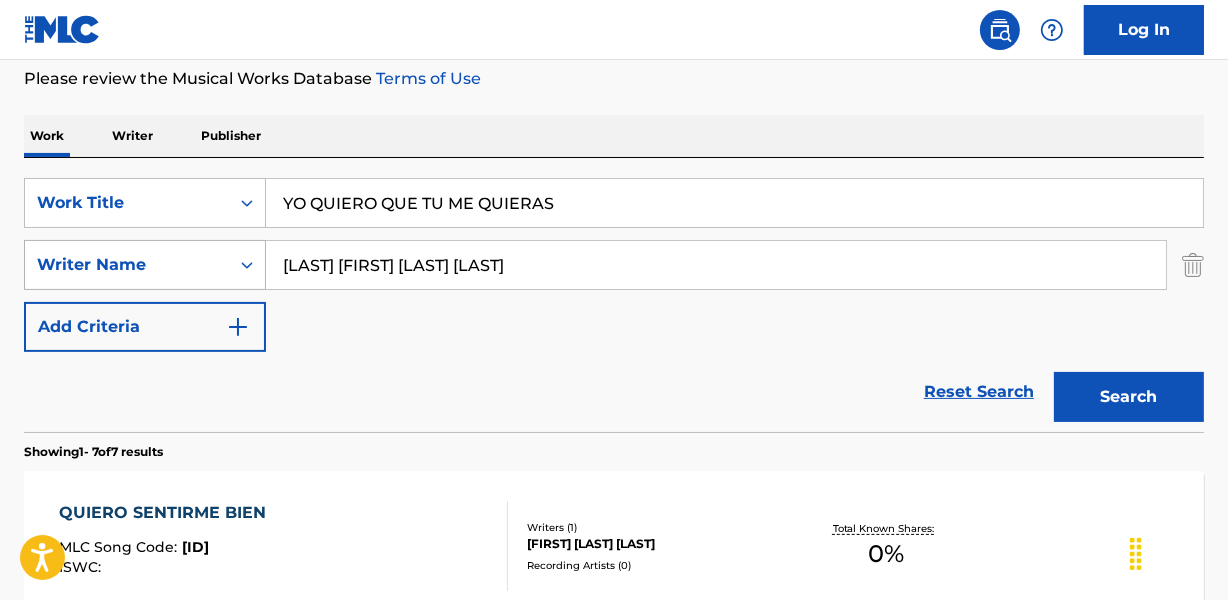 drag, startPoint x: 371, startPoint y: 268, endPoint x: 131, endPoint y: 269, distance: 240.00209 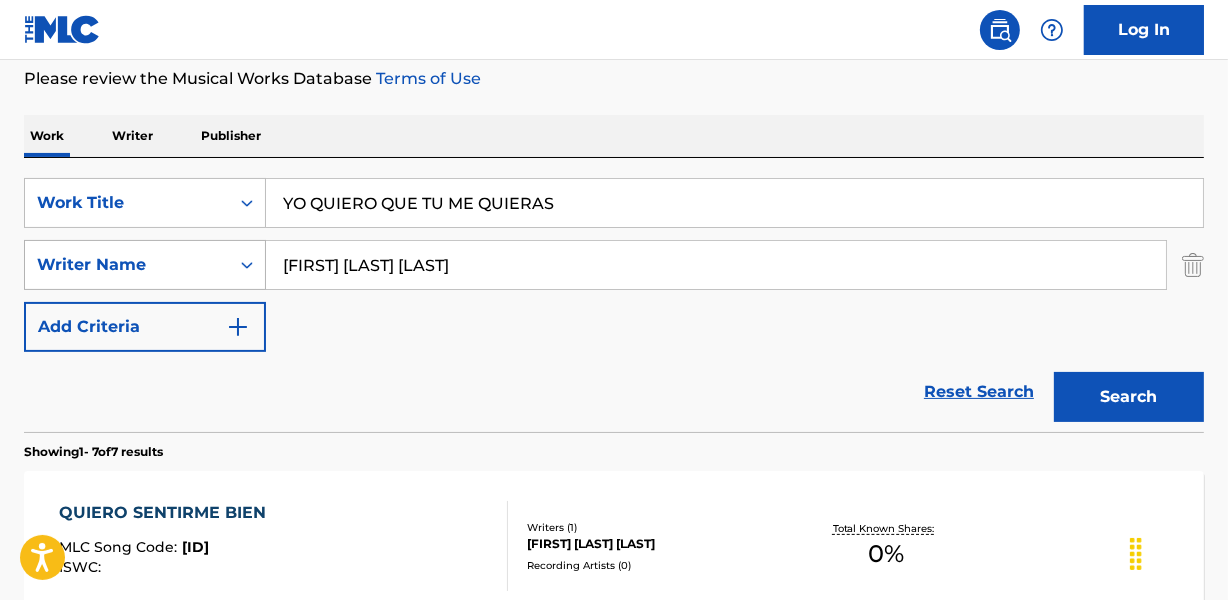 type on "[FIRST] [LAST] [LAST]" 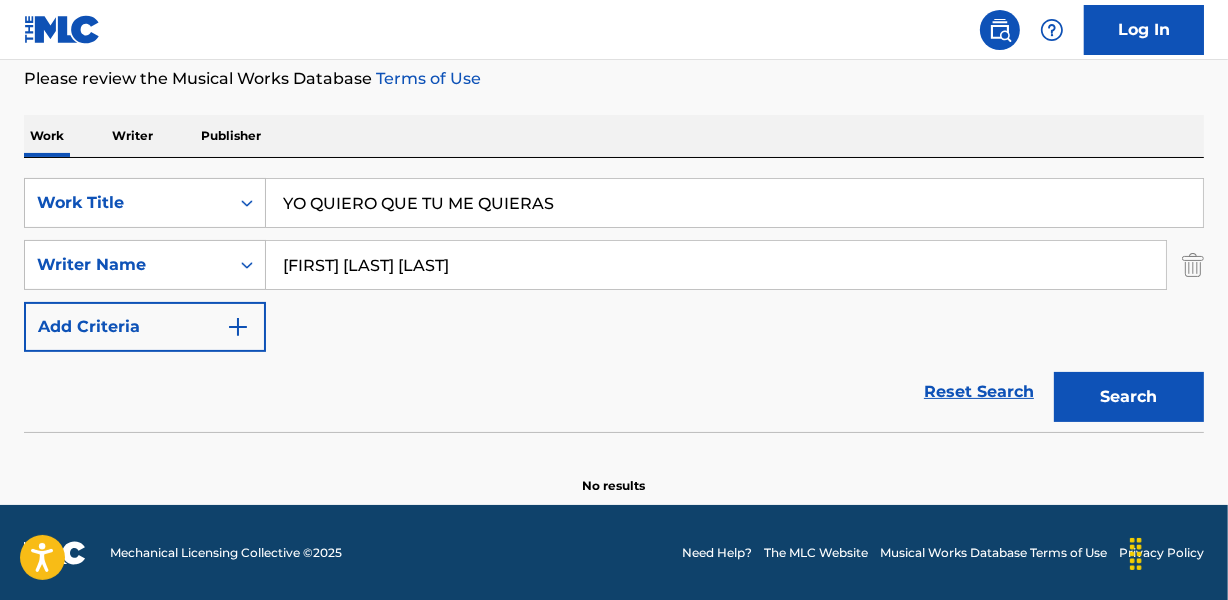 click on "YO QUIERO QUE TU ME QUIERAS" at bounding box center (734, 203) 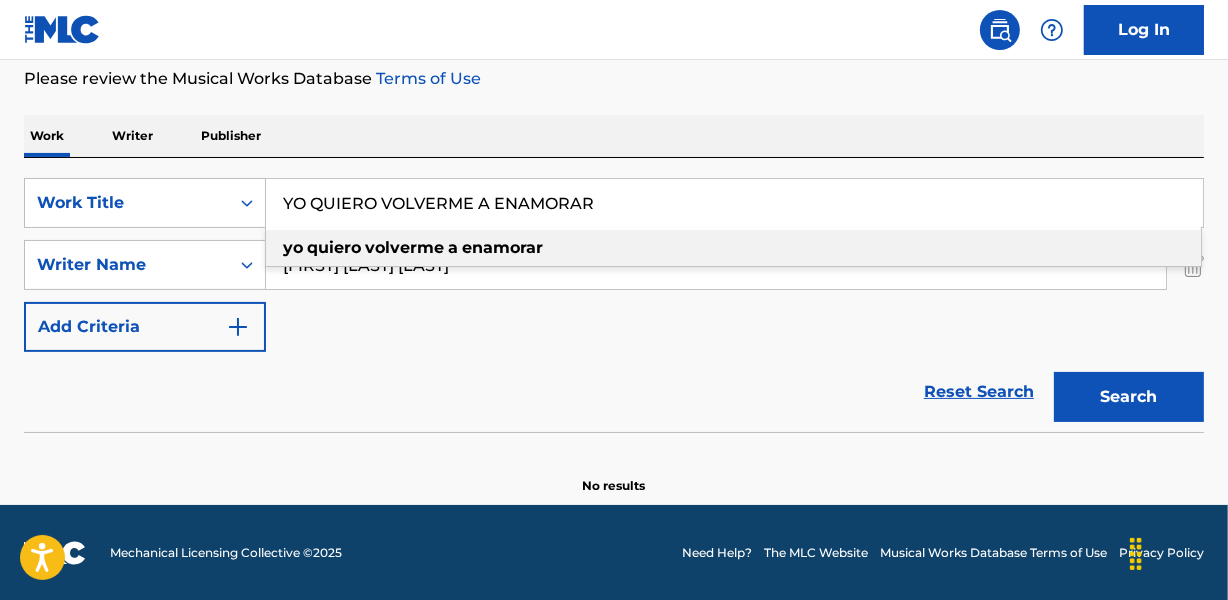type on "YO QUIERO VOLVERME A ENAMORAR" 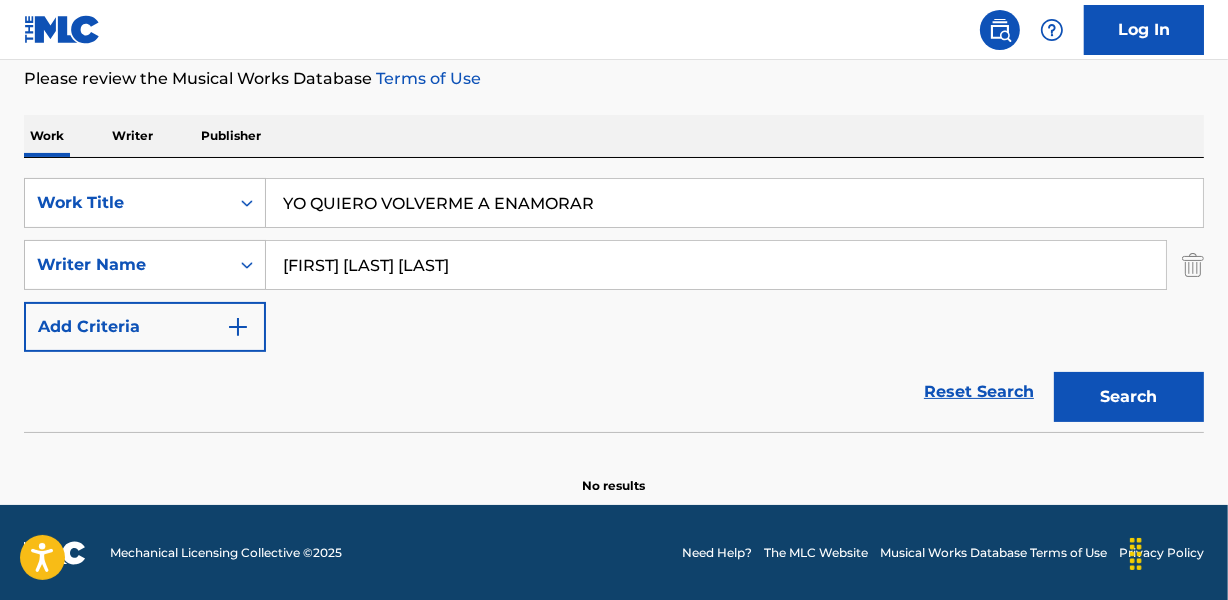 click on "SearchWithCriteria9ee9d253-20df-49a5-af06-14a382386072 Work Title YO QUIERO VOLVERME A ENAMORAR SearchWithCriteria8056e807-77b1-48ea-9e63-2015a25e212d Writer Name [FIRST] [LAST] [LAST] [LAST] Add Criteria Reset Search Search" at bounding box center (614, 295) 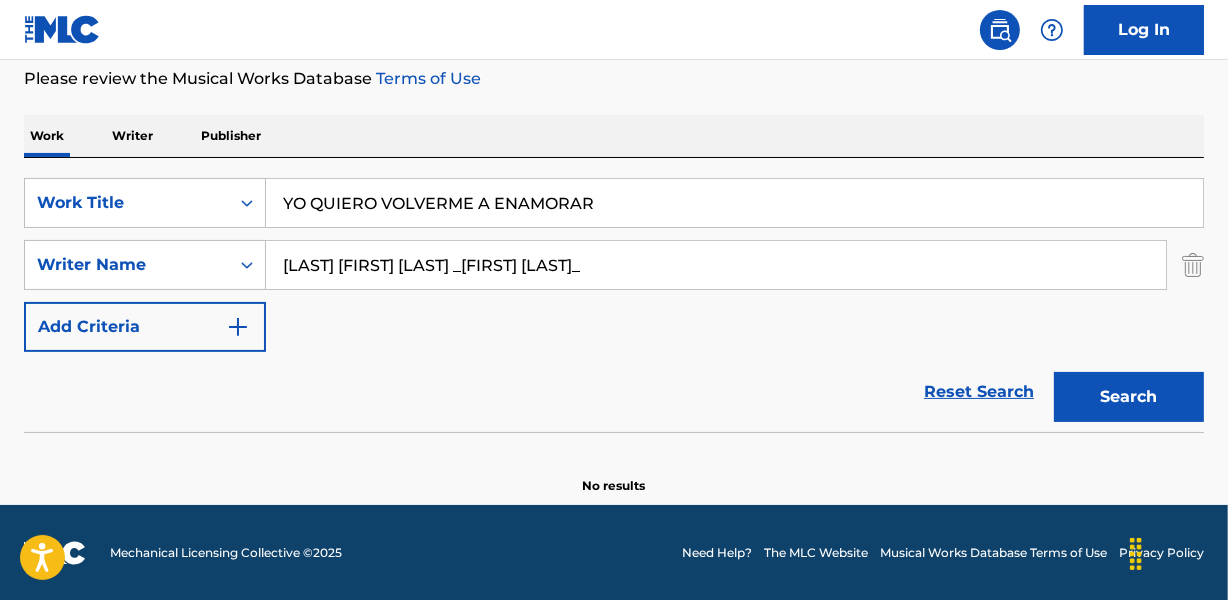 drag, startPoint x: 450, startPoint y: 267, endPoint x: 665, endPoint y: 269, distance: 215.00931 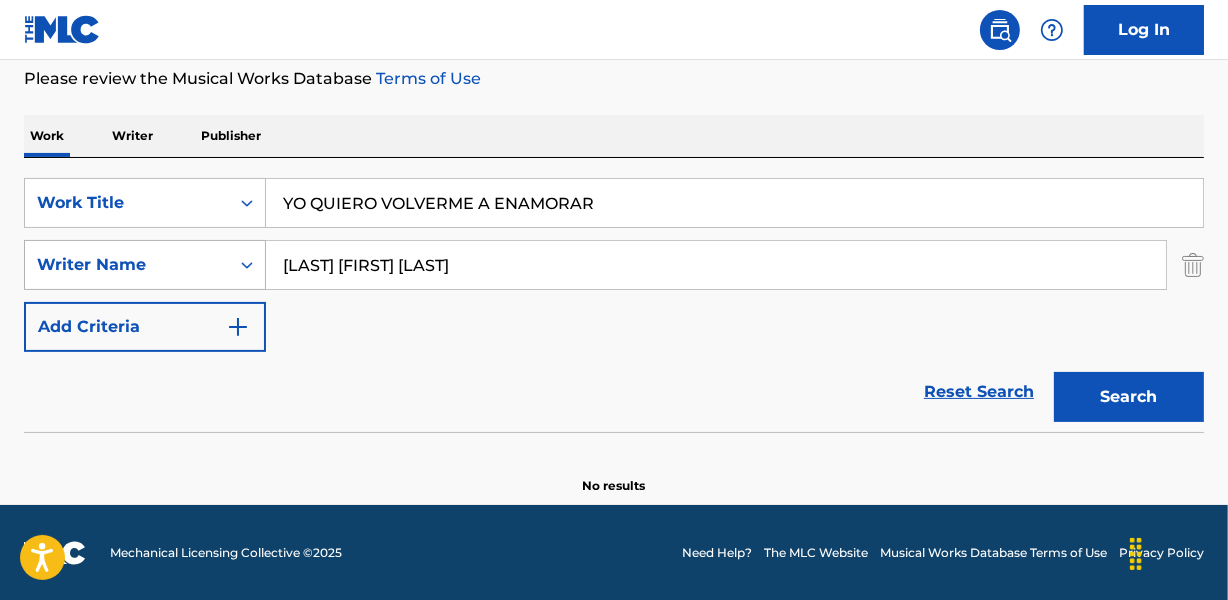 drag, startPoint x: 335, startPoint y: 263, endPoint x: 183, endPoint y: 278, distance: 152.73834 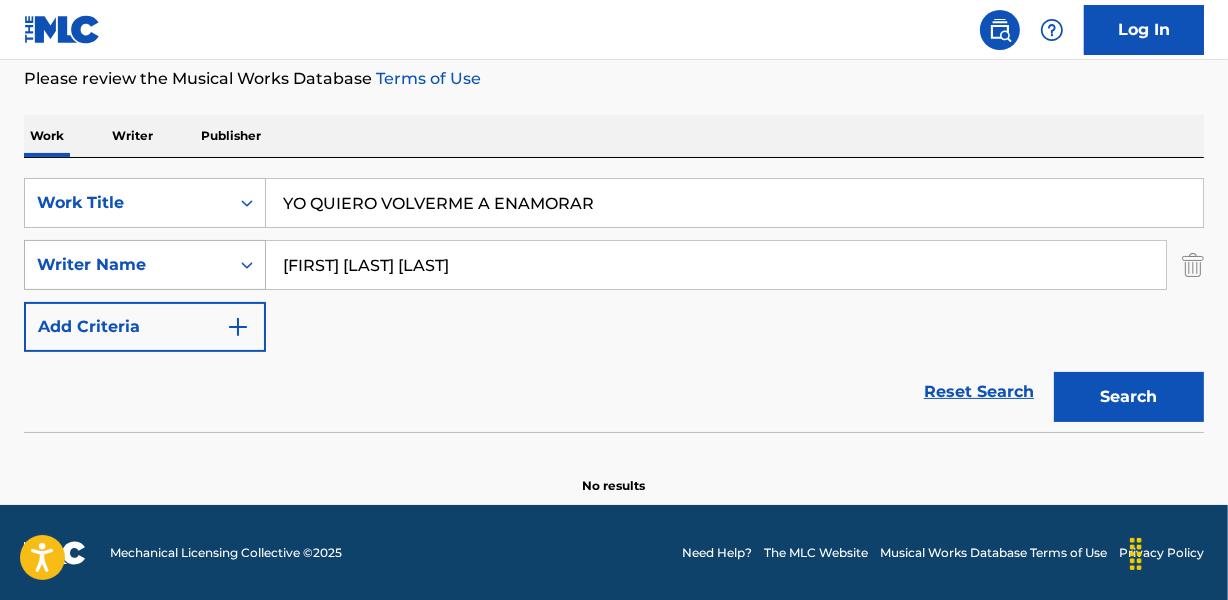 type on "[FIRST] [LAST] [LAST]" 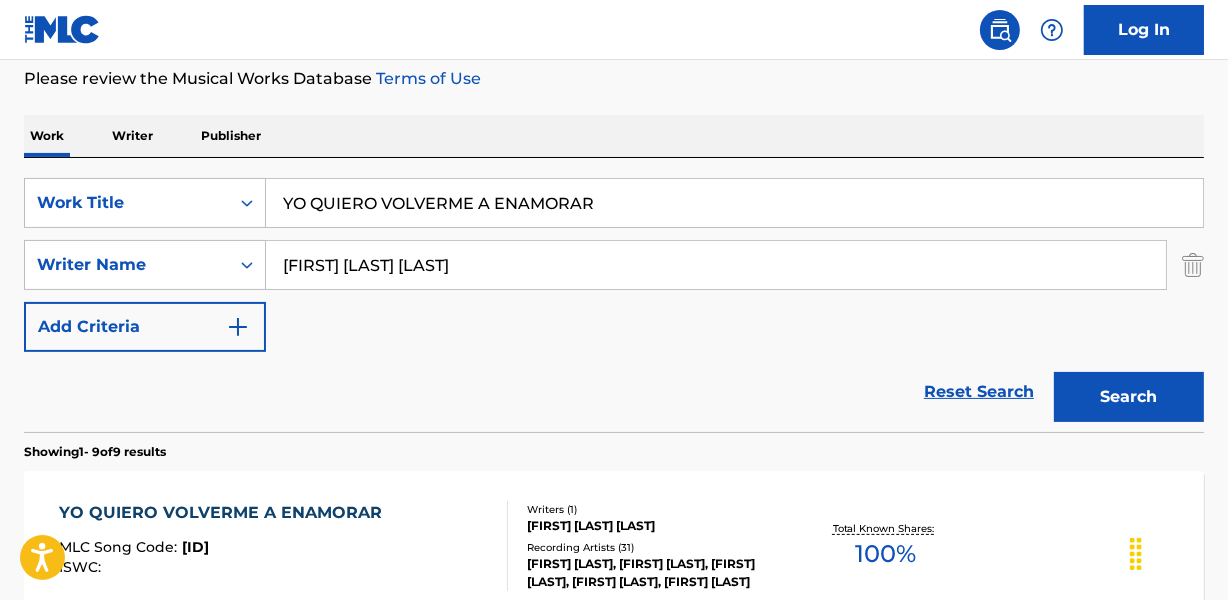 click on "Reset Search Search" at bounding box center [614, 392] 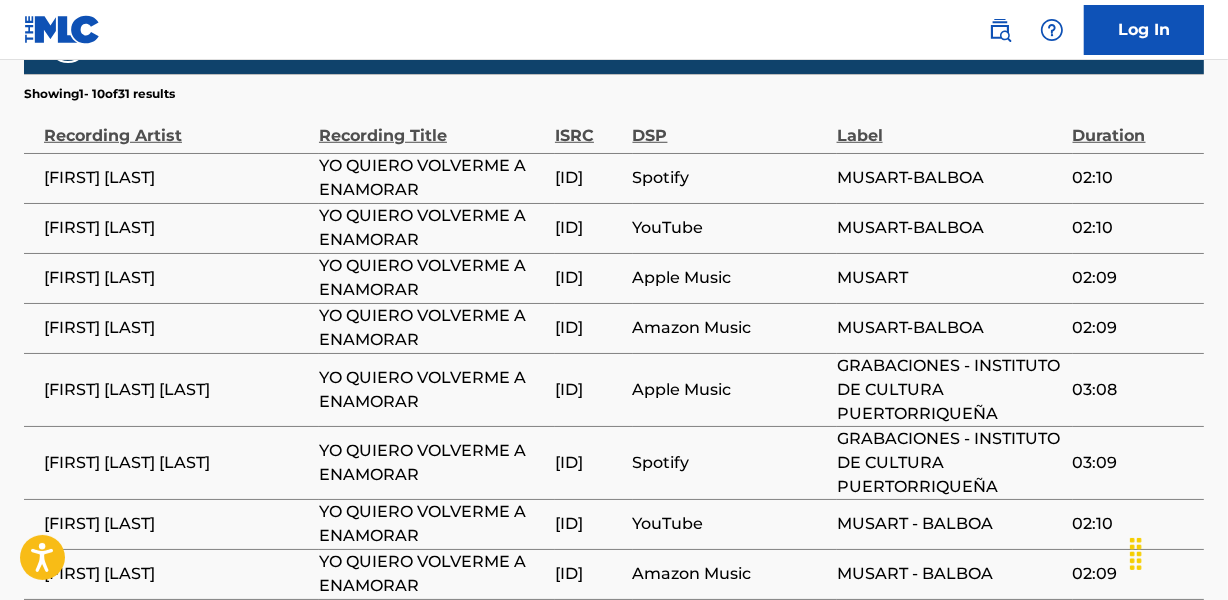 scroll, scrollTop: 1363, scrollLeft: 0, axis: vertical 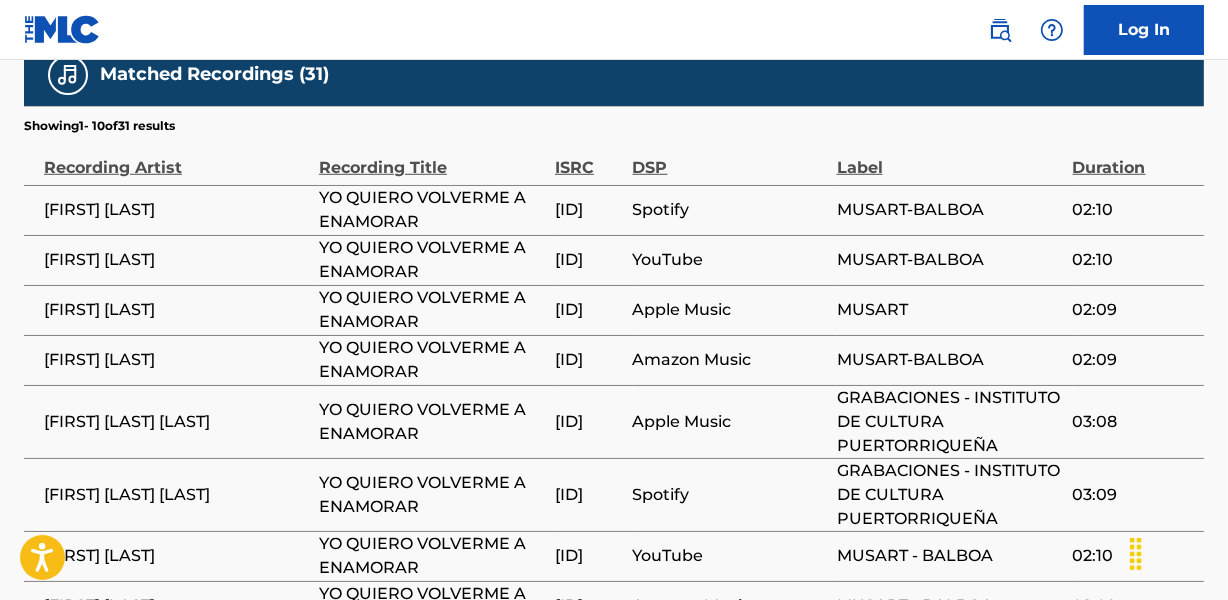 click on "[ID]" at bounding box center (589, 210) 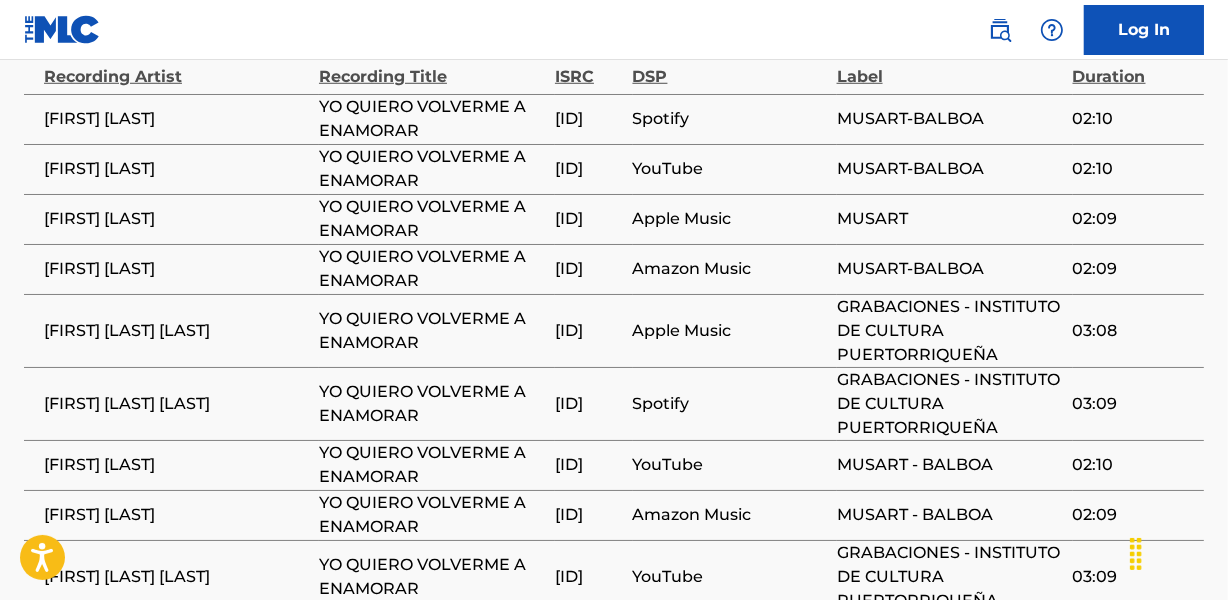 click on "[ID]" at bounding box center [589, 331] 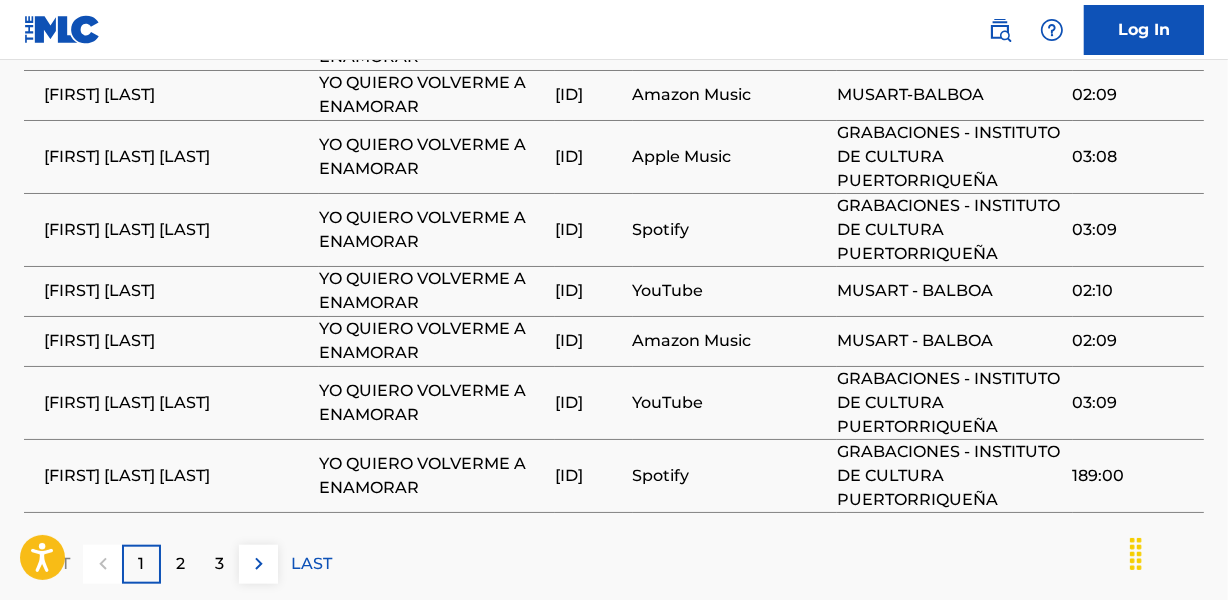 scroll, scrollTop: 1636, scrollLeft: 0, axis: vertical 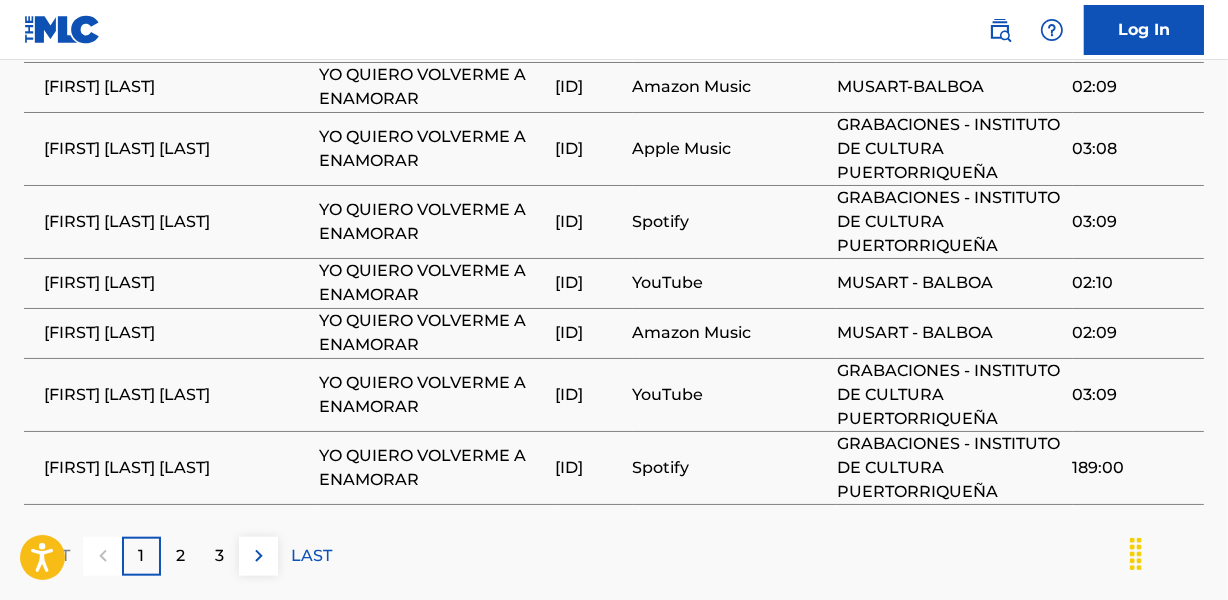 click on "2" at bounding box center [180, 556] 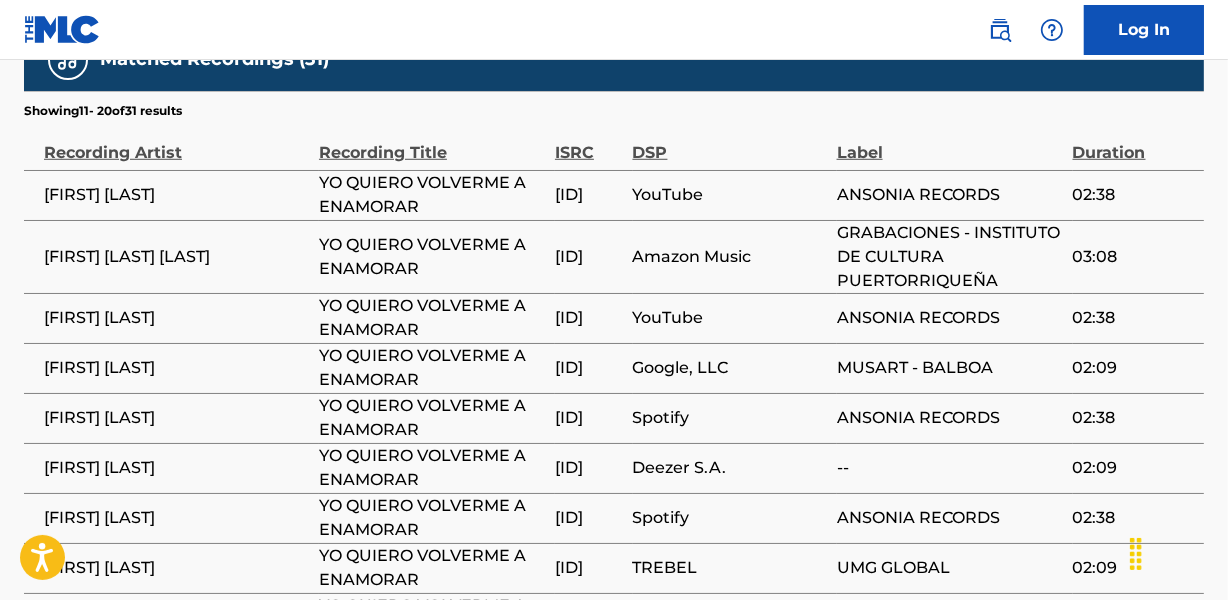 scroll, scrollTop: 1363, scrollLeft: 0, axis: vertical 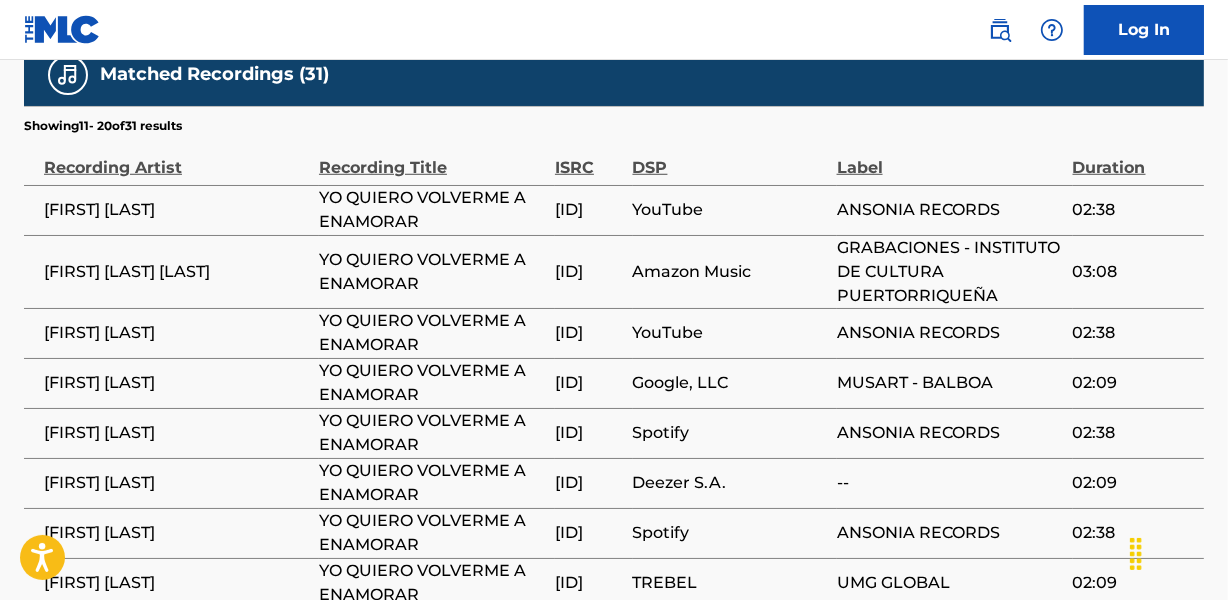 click on "[ID]" at bounding box center (589, 210) 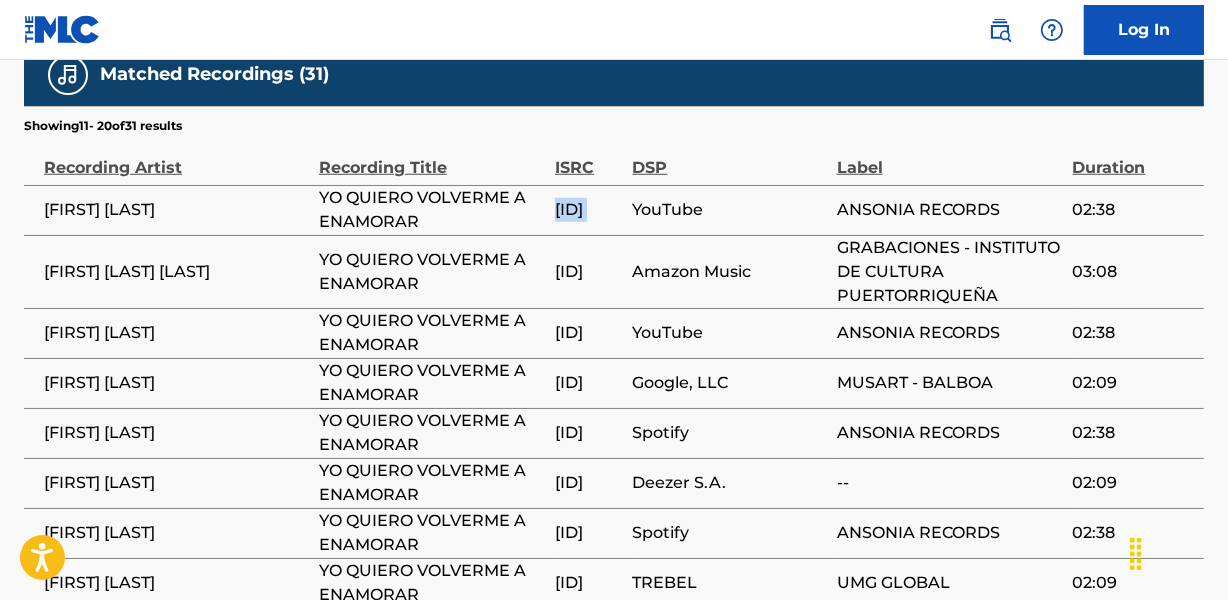 click on "[ID]" at bounding box center [589, 210] 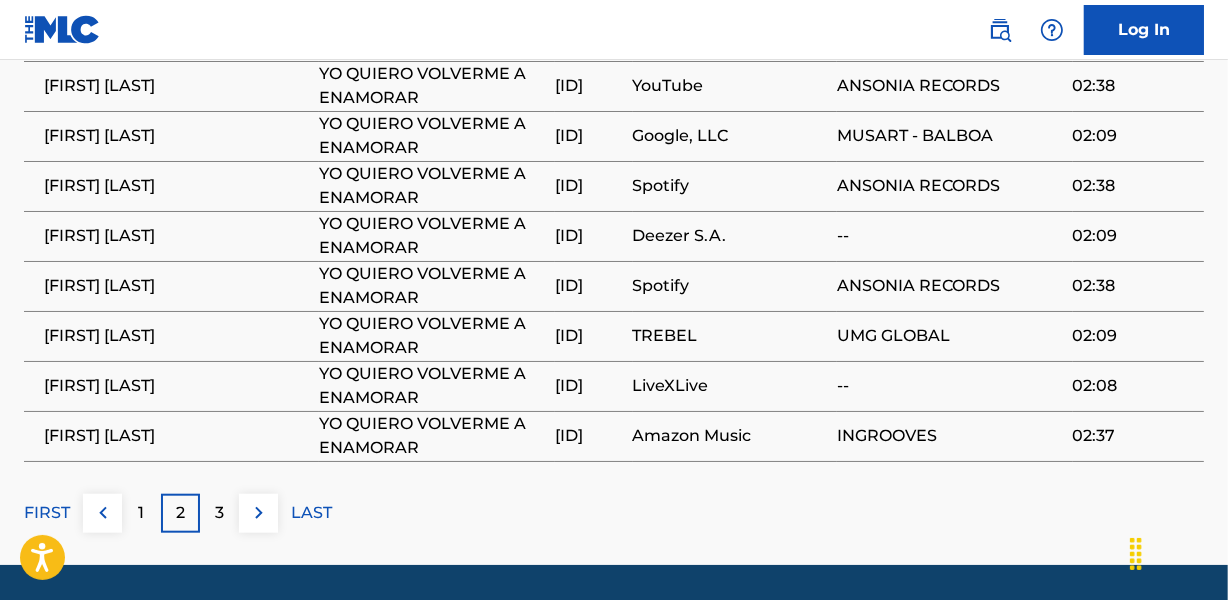 scroll, scrollTop: 1636, scrollLeft: 0, axis: vertical 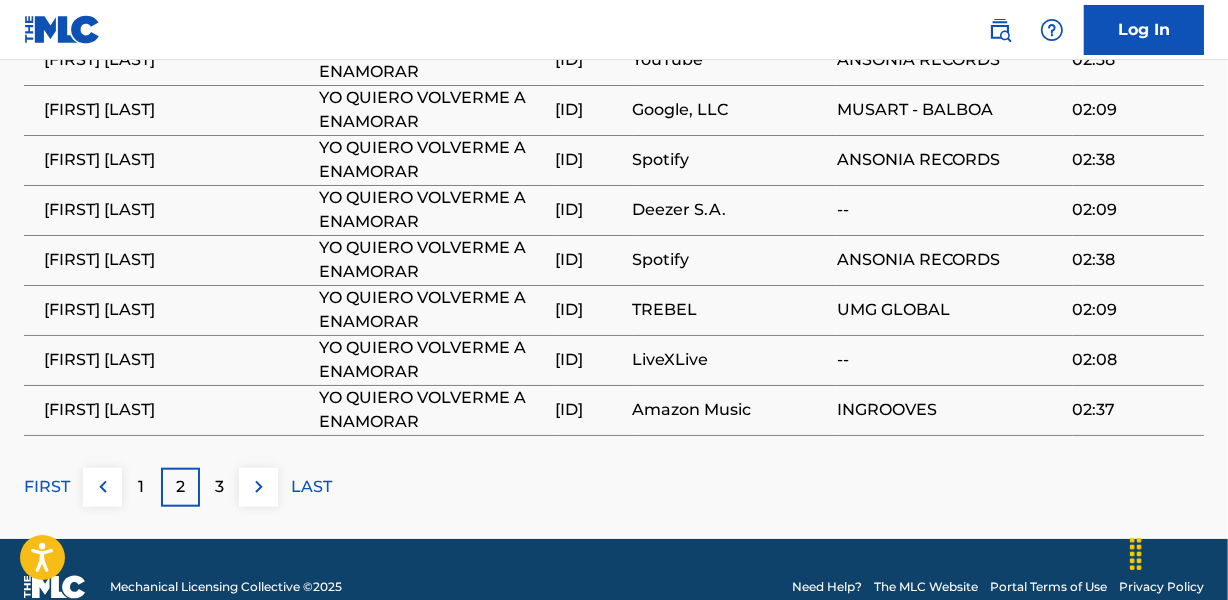 click on "3" at bounding box center [219, 487] 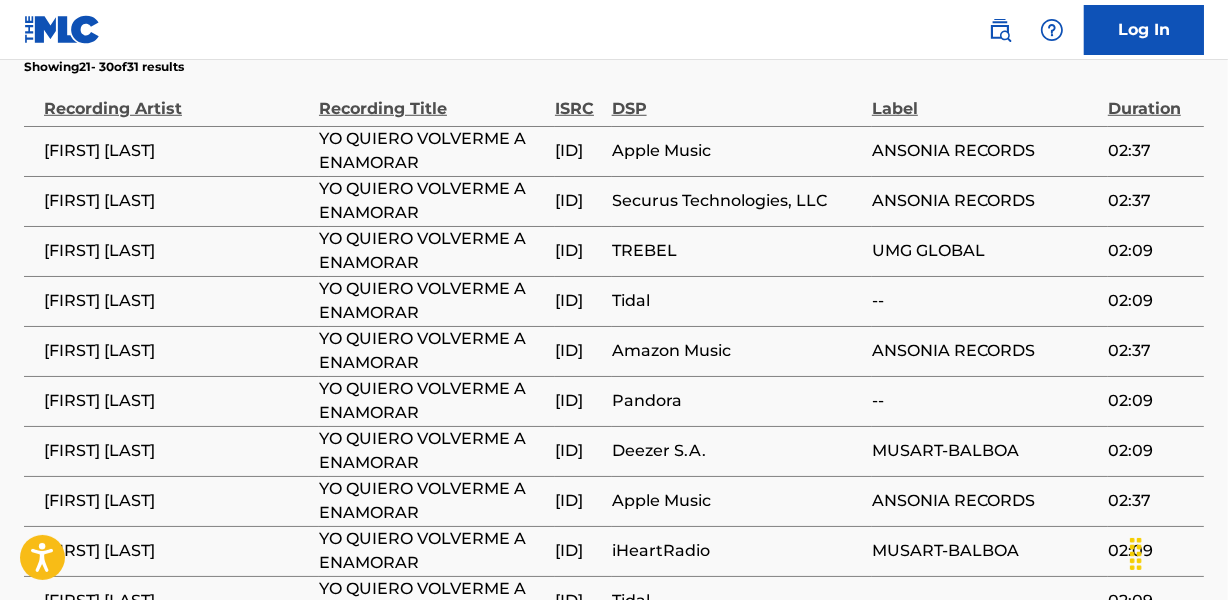 scroll, scrollTop: 1454, scrollLeft: 0, axis: vertical 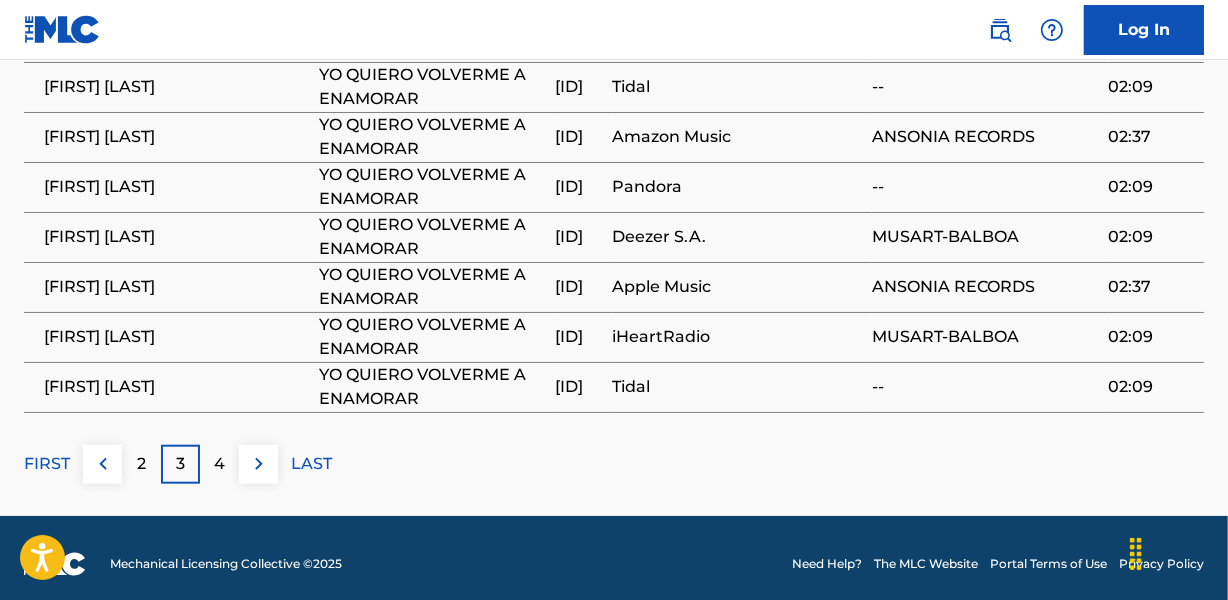 click on "4" at bounding box center (219, 464) 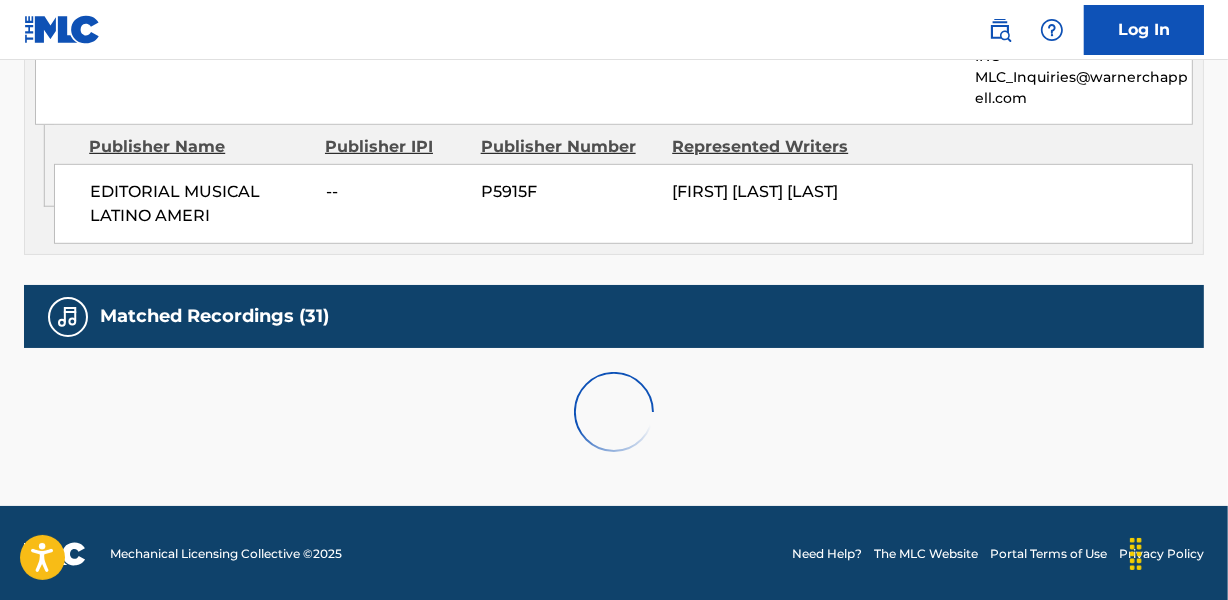 scroll, scrollTop: 1196, scrollLeft: 0, axis: vertical 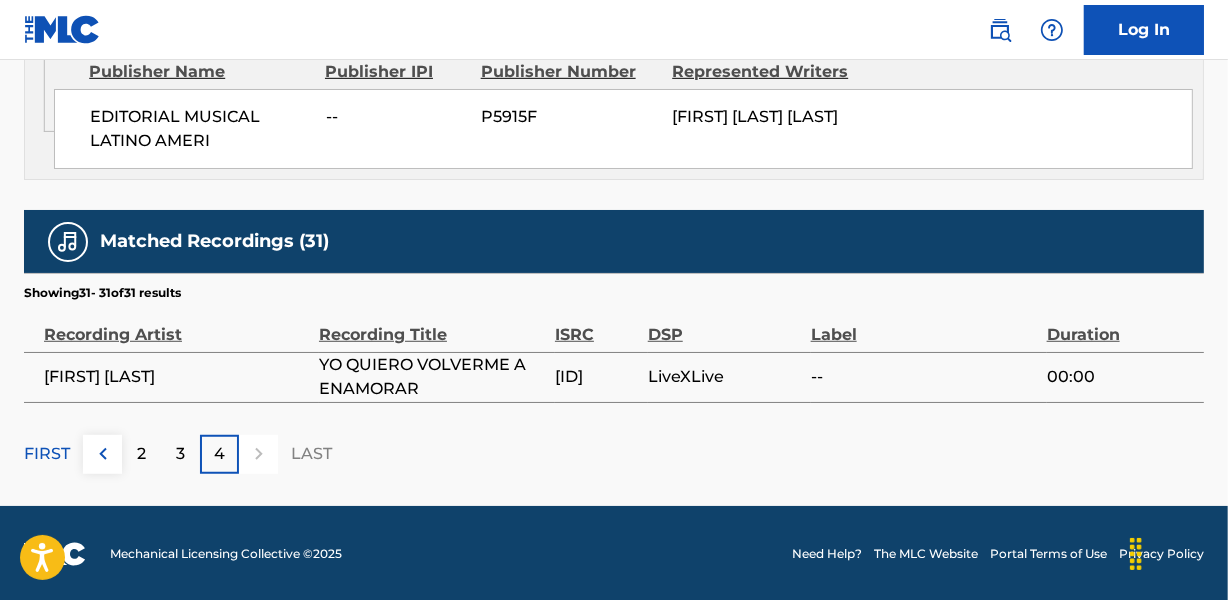 click on "2" at bounding box center (141, 454) 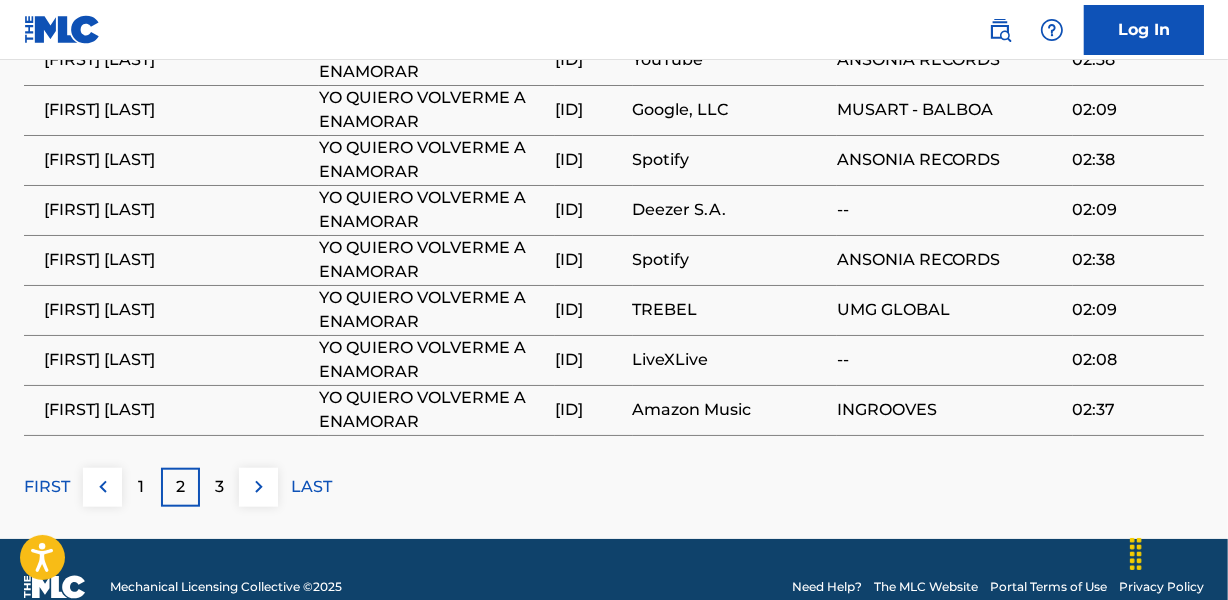 click on "1" at bounding box center (141, 487) 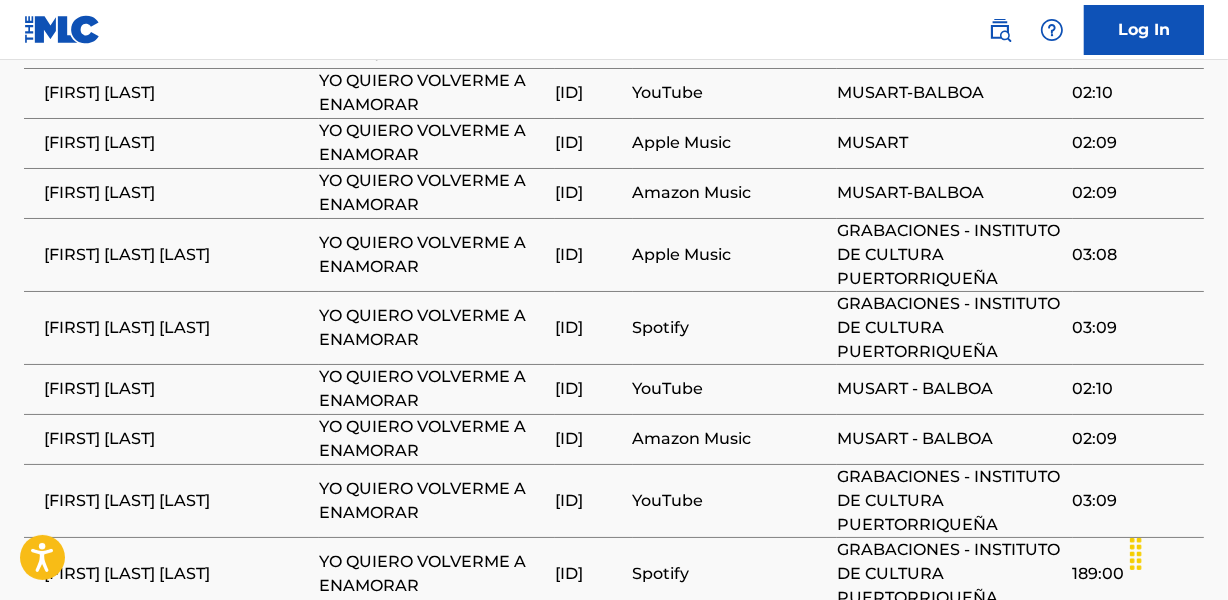 scroll, scrollTop: 1363, scrollLeft: 0, axis: vertical 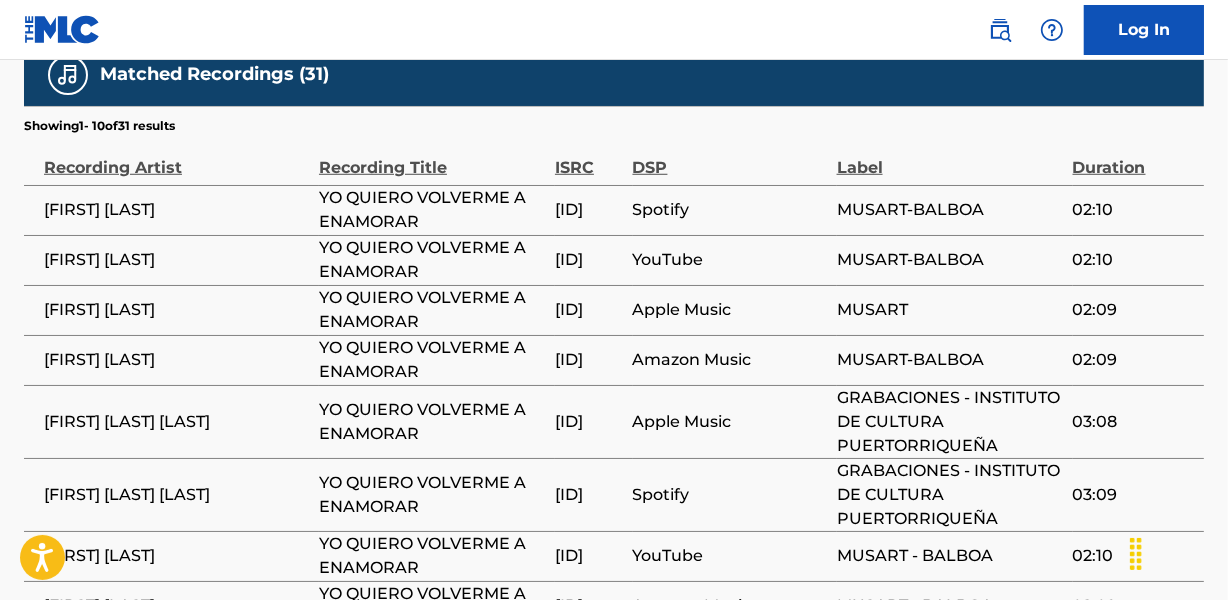 click on "[FIRST] [LAST] [LAST]" at bounding box center (176, 422) 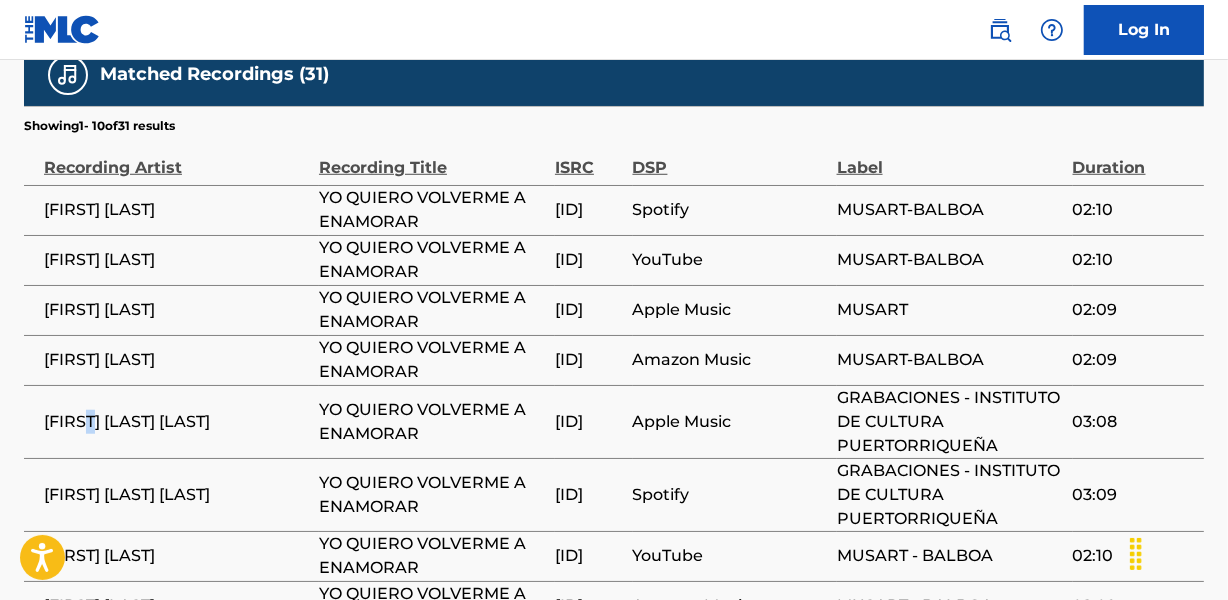 click on "[FIRST] [LAST] [LAST]" at bounding box center [176, 422] 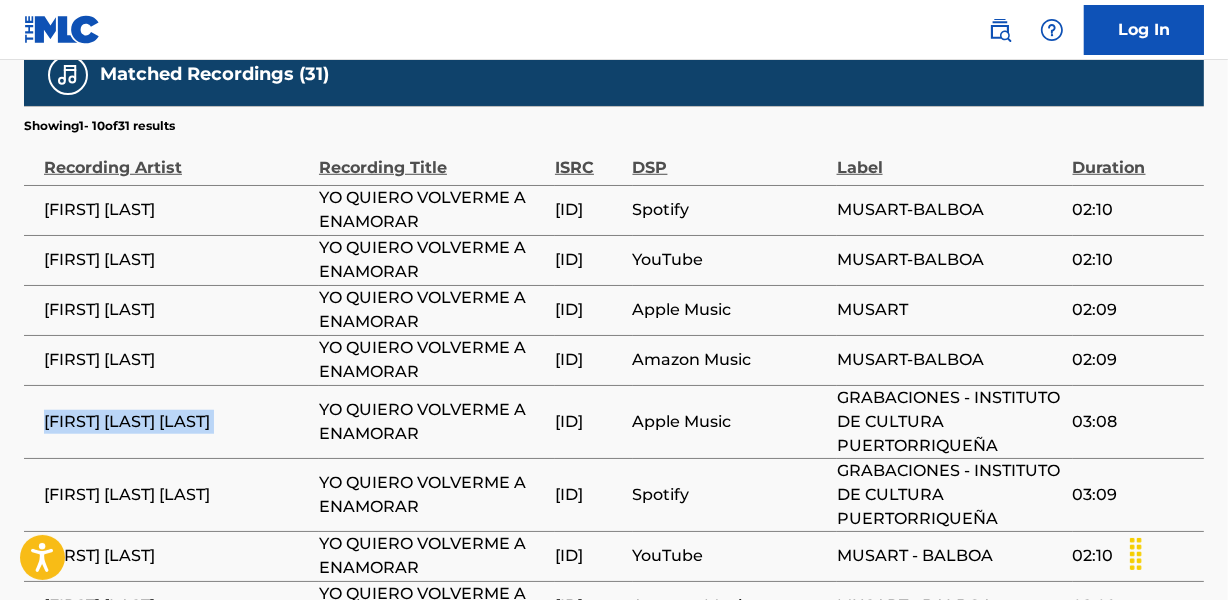 click on "[FIRST] [LAST] [LAST]" at bounding box center (176, 422) 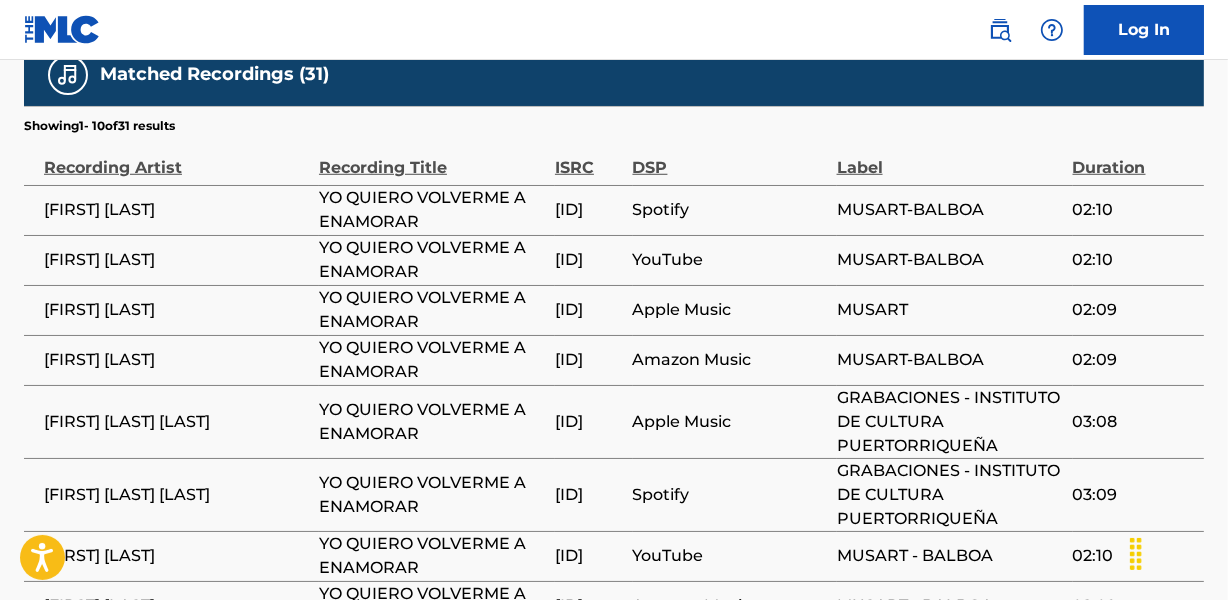 click on "[FIRST] [LAST]" at bounding box center (176, 360) 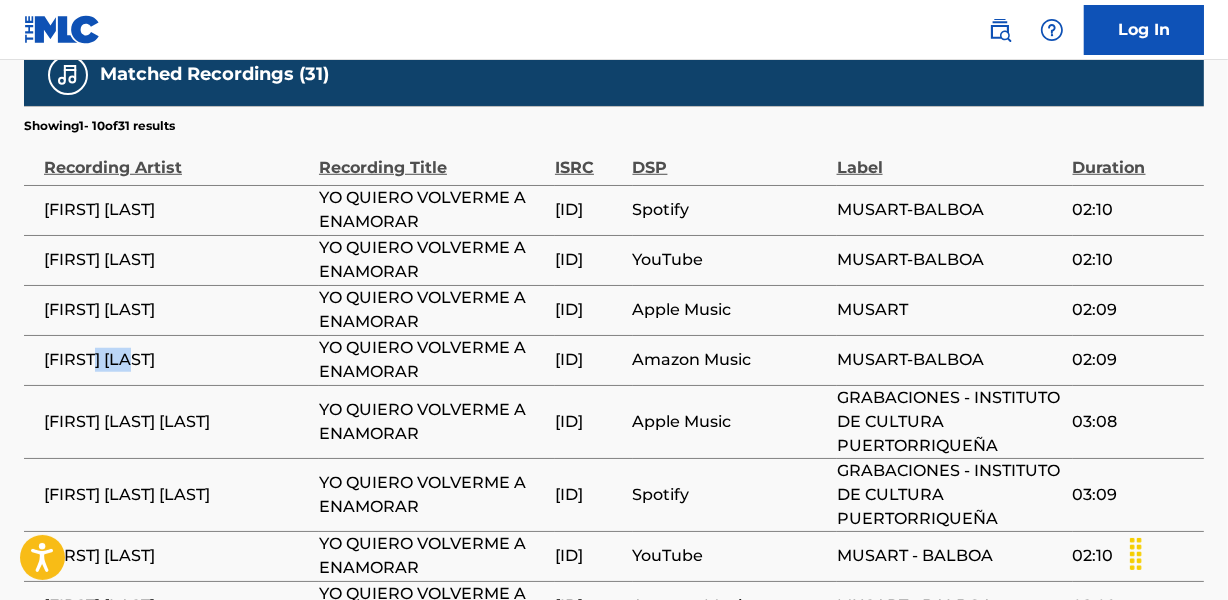 click on "[FIRST] [LAST]" at bounding box center [176, 360] 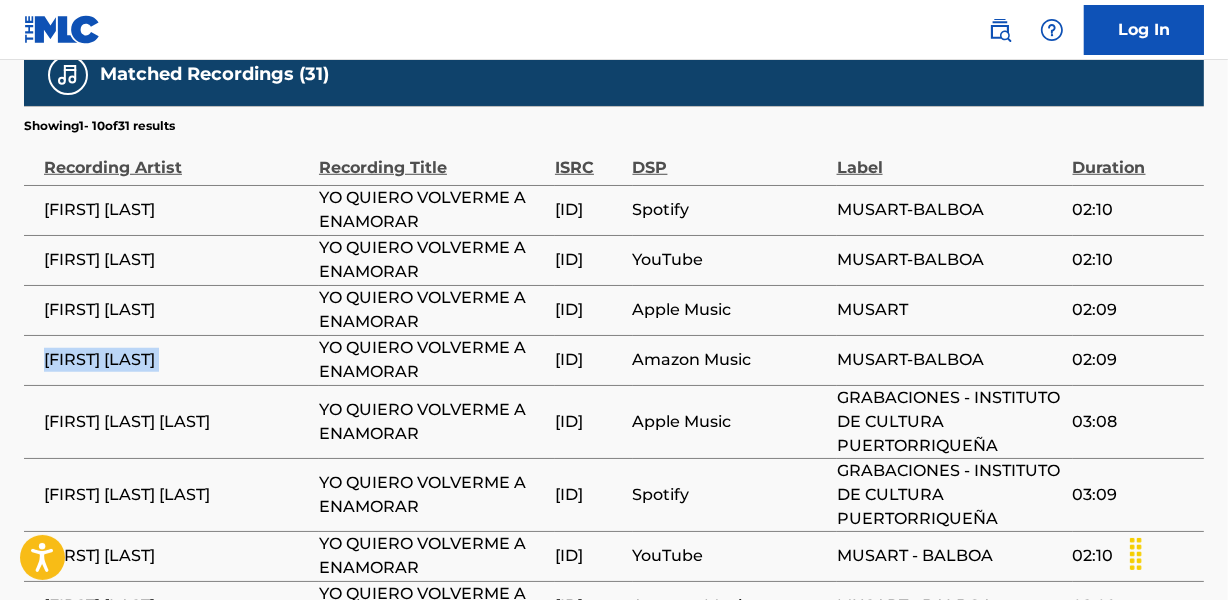 click on "[FIRST] [LAST]" at bounding box center [176, 360] 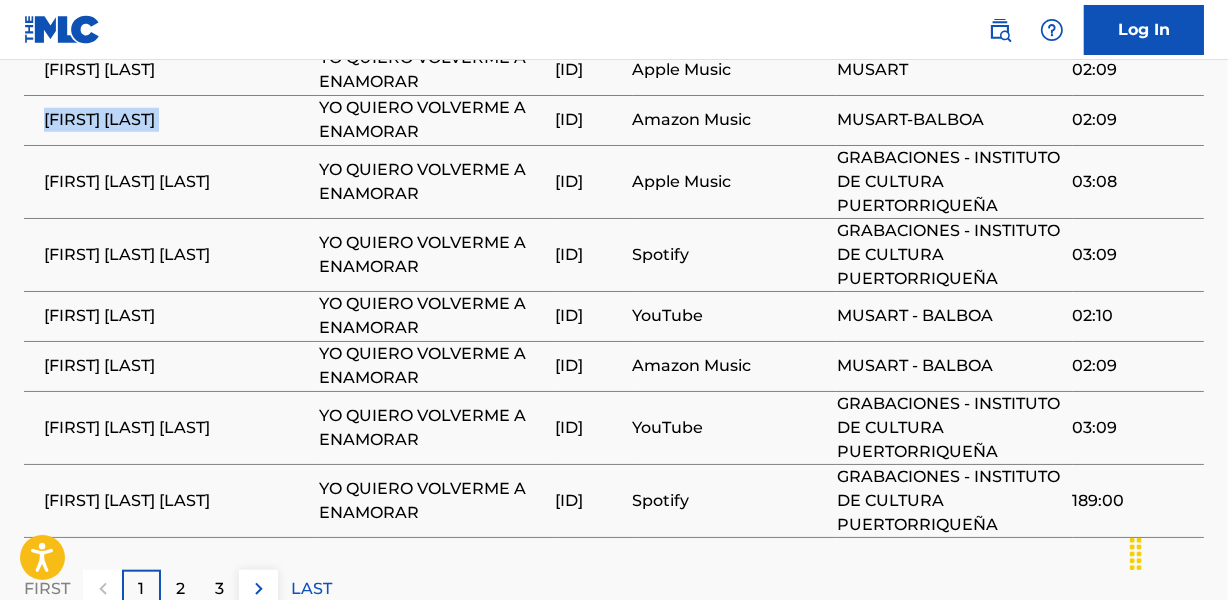 scroll, scrollTop: 1636, scrollLeft: 0, axis: vertical 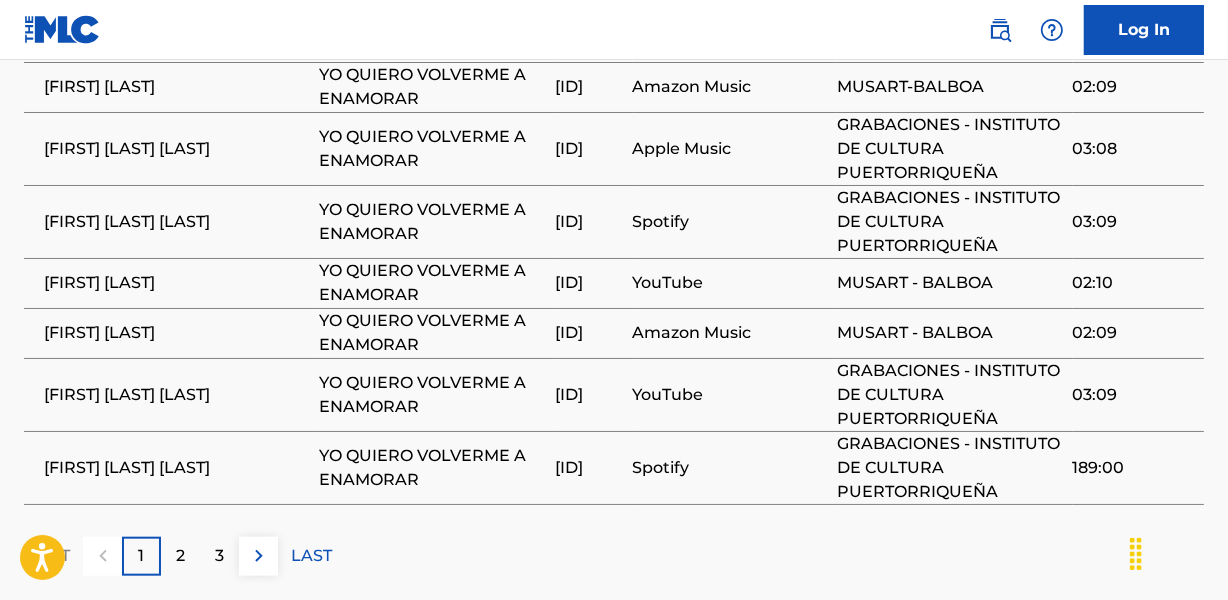 click on "2" at bounding box center (180, 556) 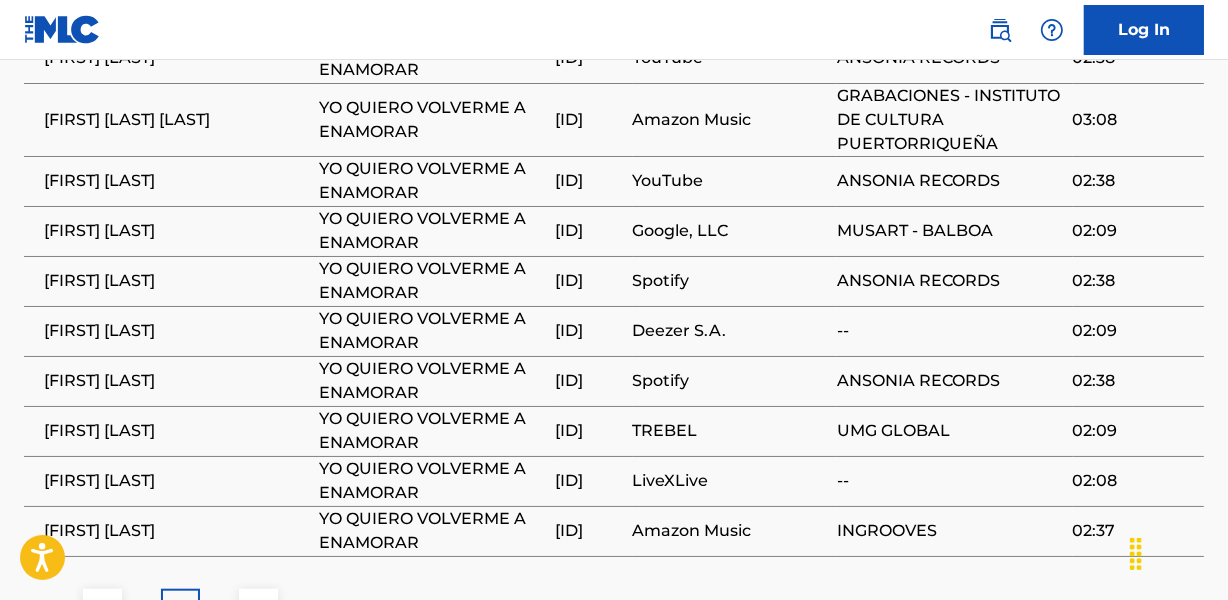 scroll, scrollTop: 1272, scrollLeft: 0, axis: vertical 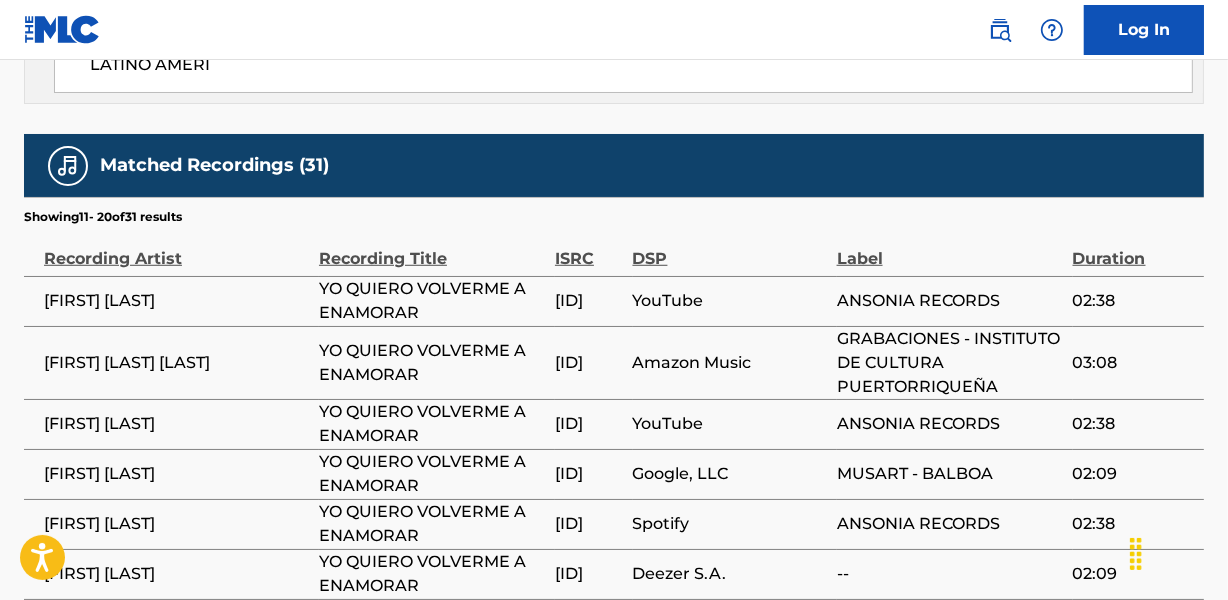 click on "[FIRST] [LAST]" at bounding box center (171, 301) 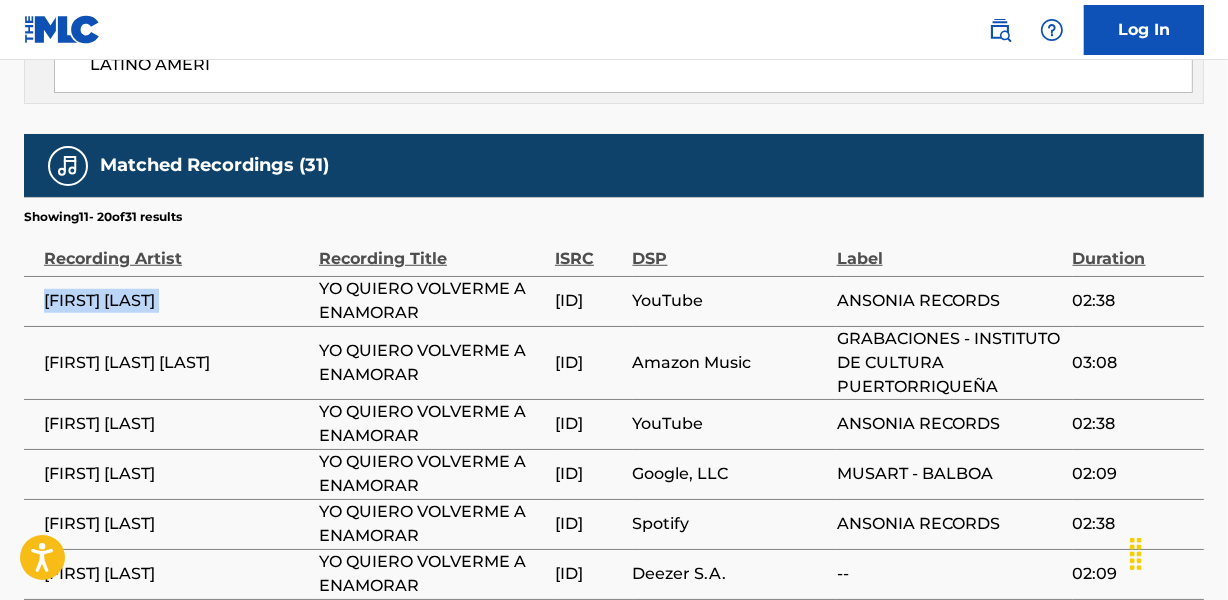 click on "[FIRST] [LAST]" at bounding box center (176, 301) 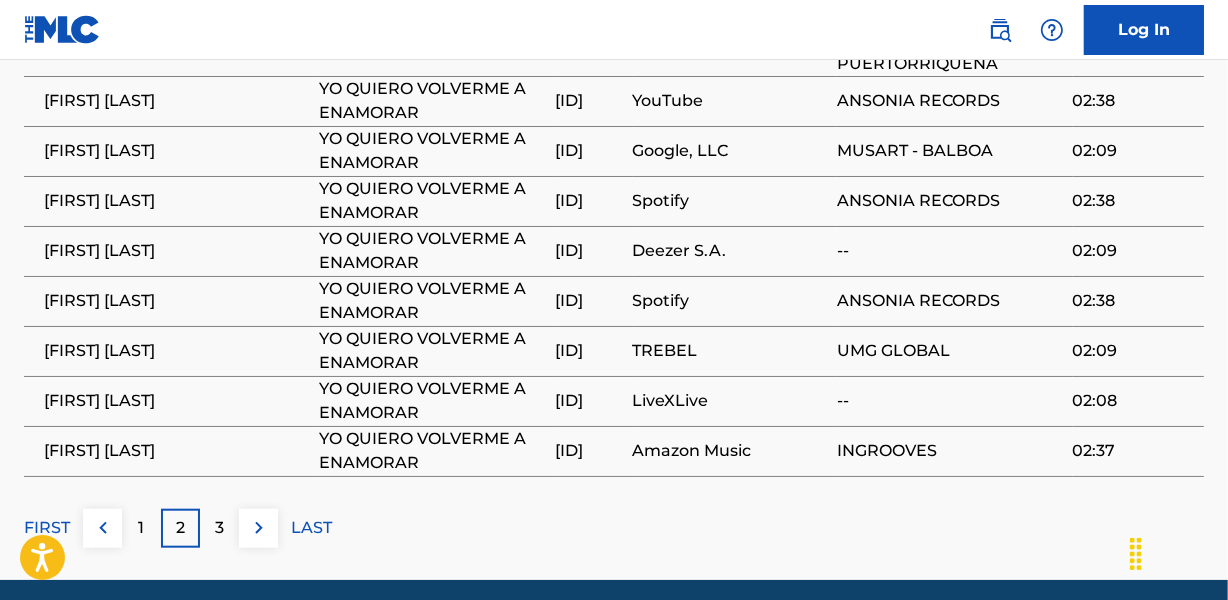 scroll, scrollTop: 1636, scrollLeft: 0, axis: vertical 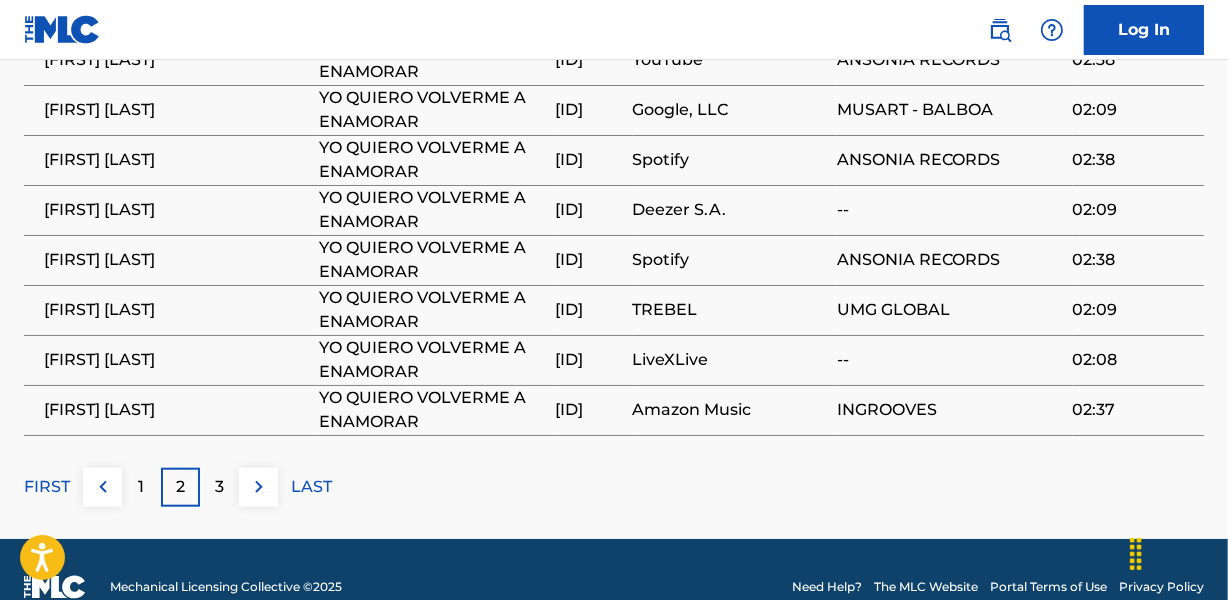 click on "3" at bounding box center (219, 487) 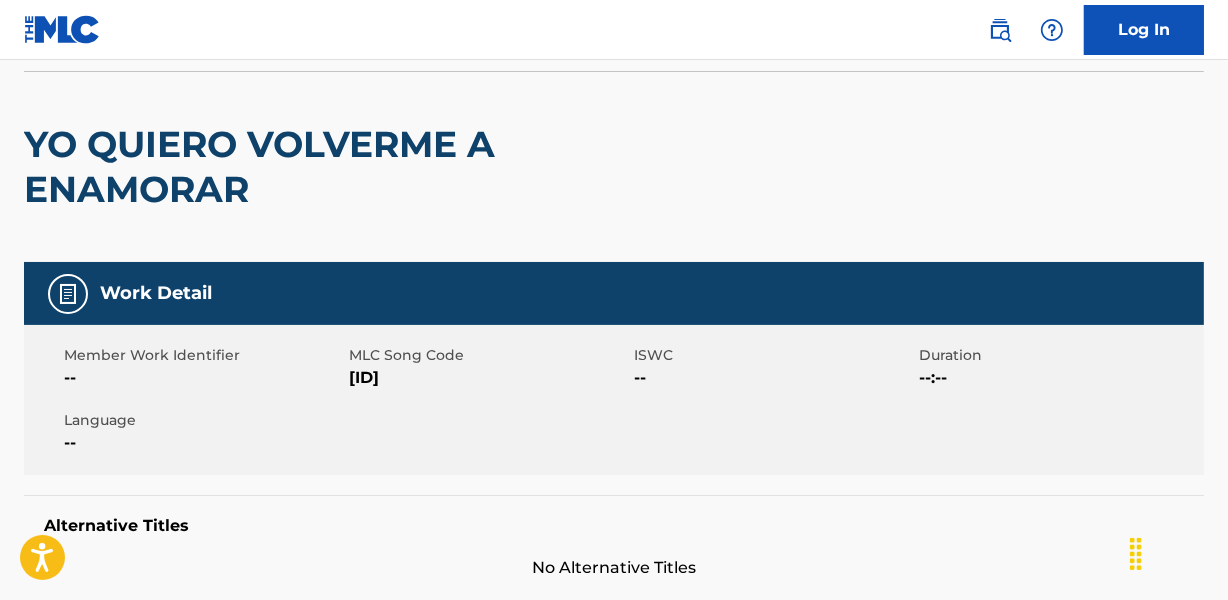 scroll, scrollTop: 90, scrollLeft: 0, axis: vertical 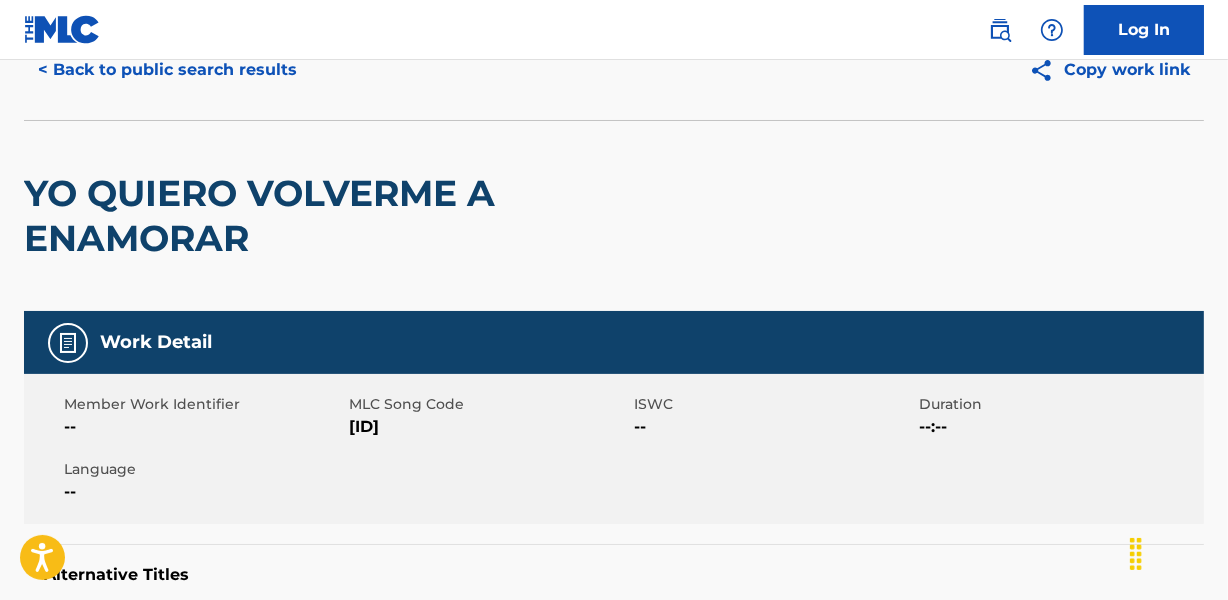 click on "< Back to public search results" at bounding box center [167, 70] 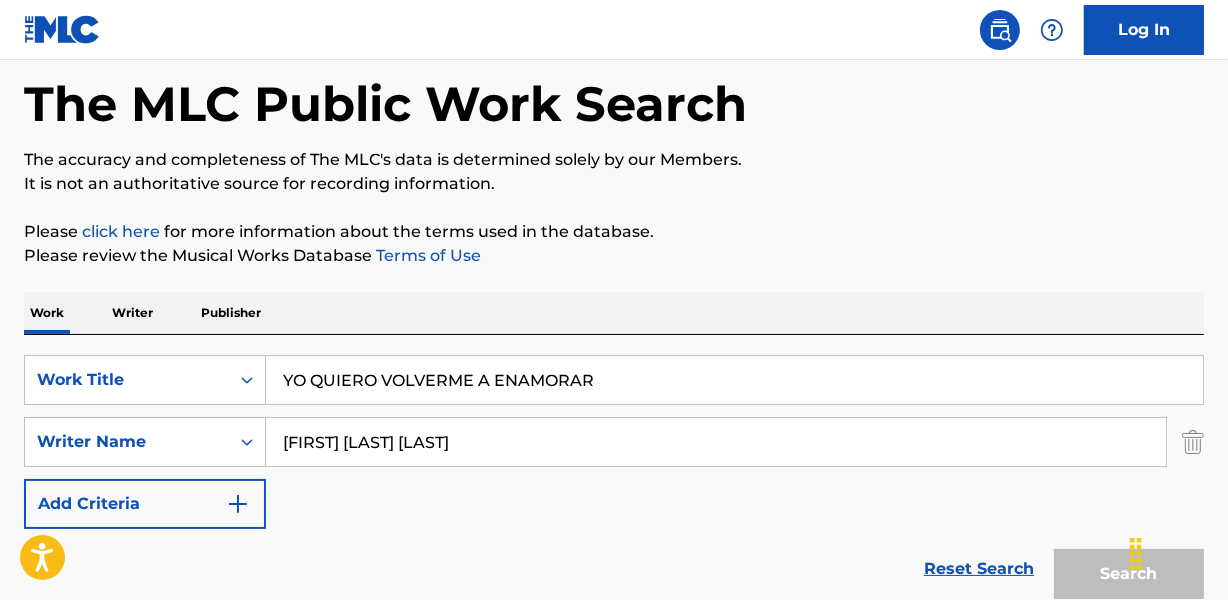 scroll, scrollTop: 267, scrollLeft: 0, axis: vertical 